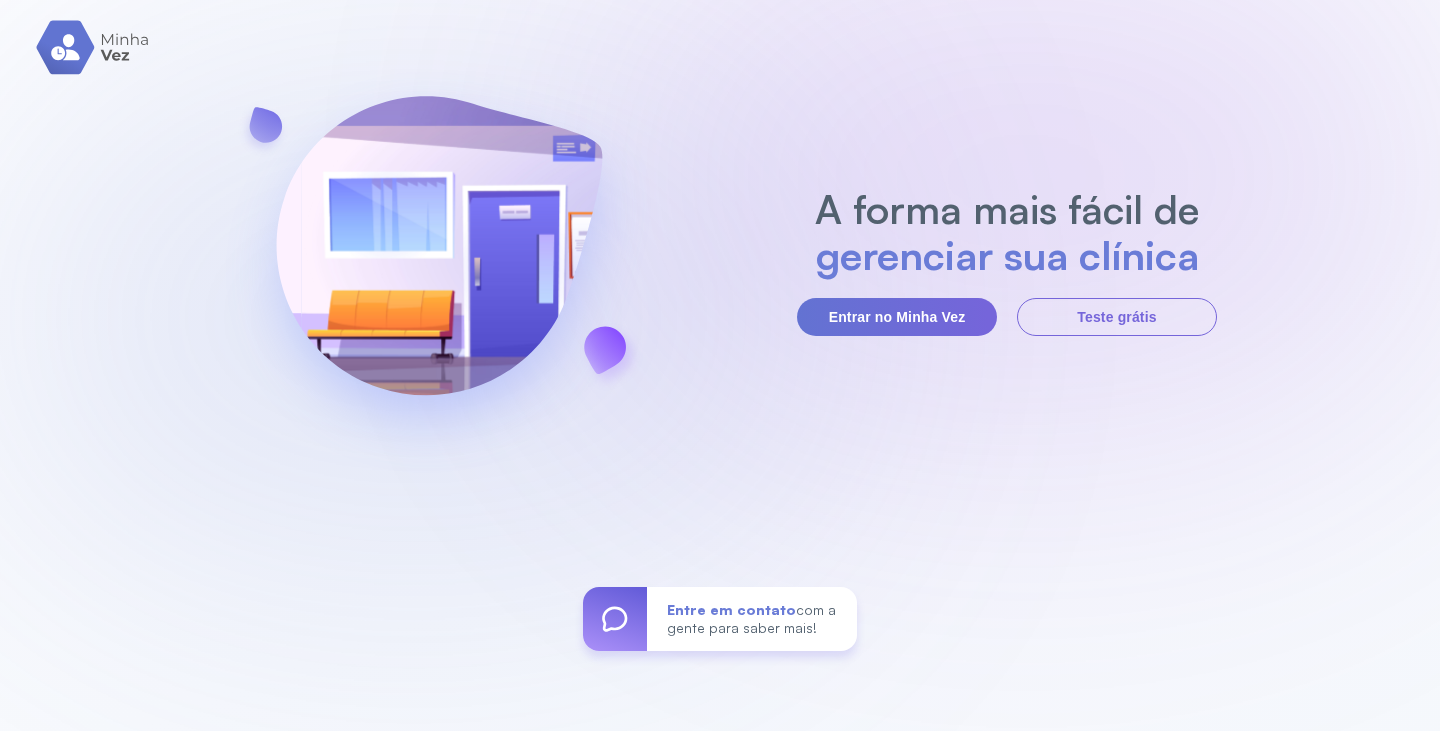 scroll, scrollTop: 0, scrollLeft: 0, axis: both 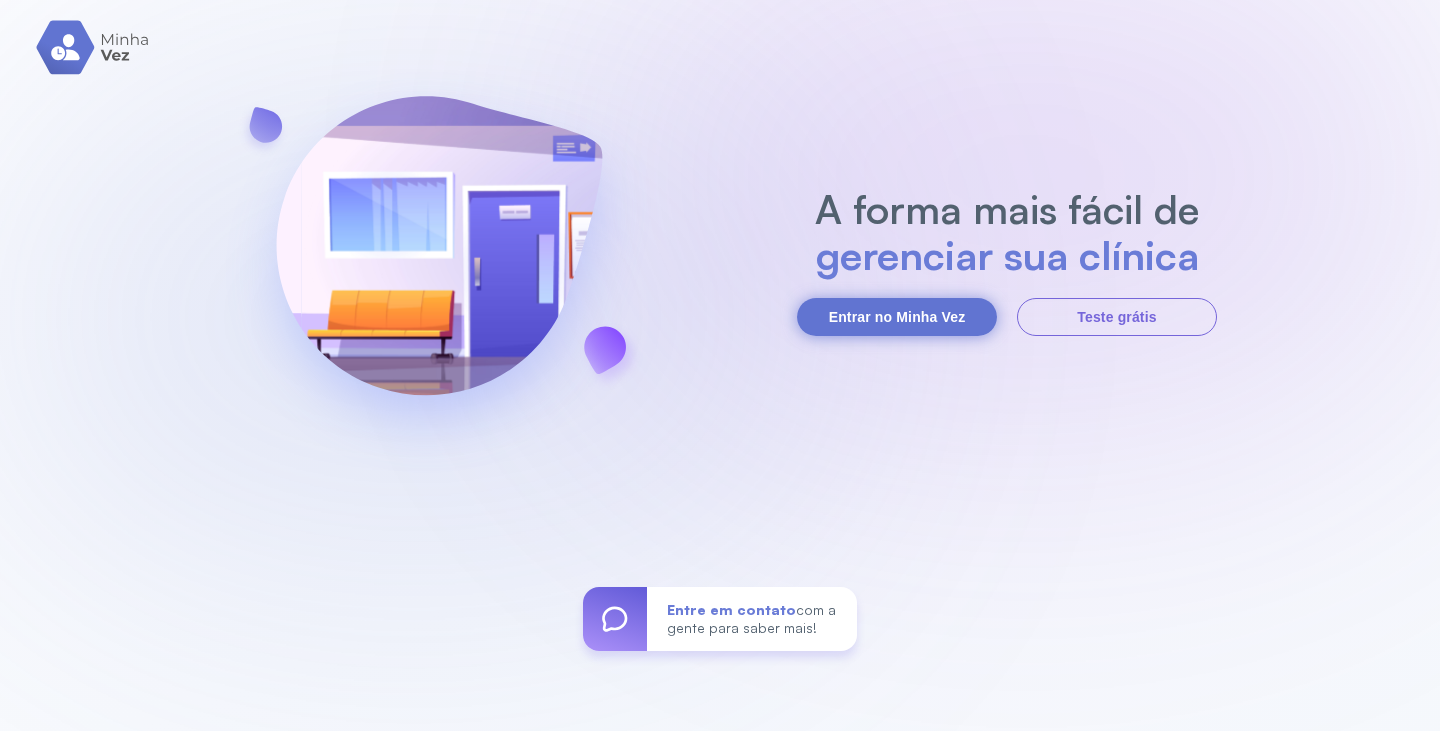 click on "Entrar no Minha Vez" at bounding box center [897, 317] 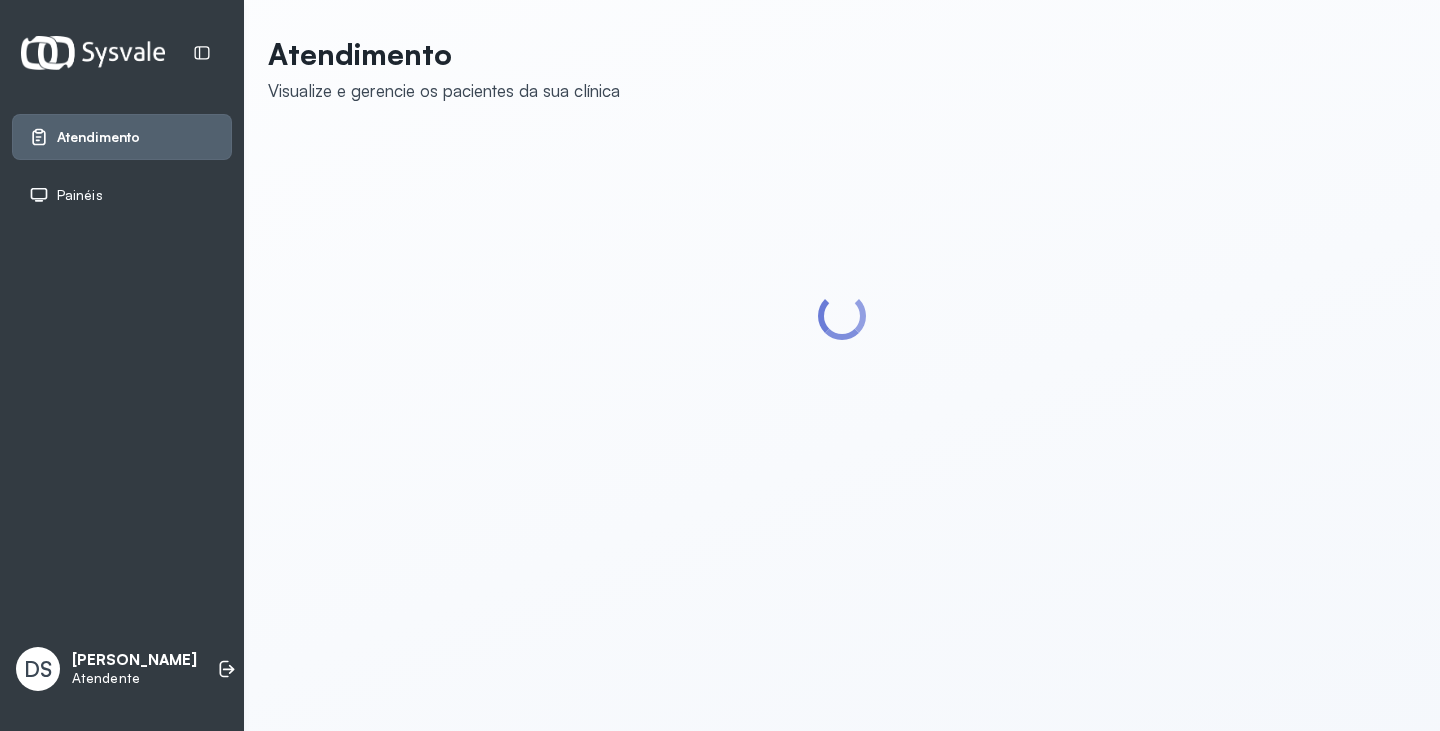 scroll, scrollTop: 0, scrollLeft: 0, axis: both 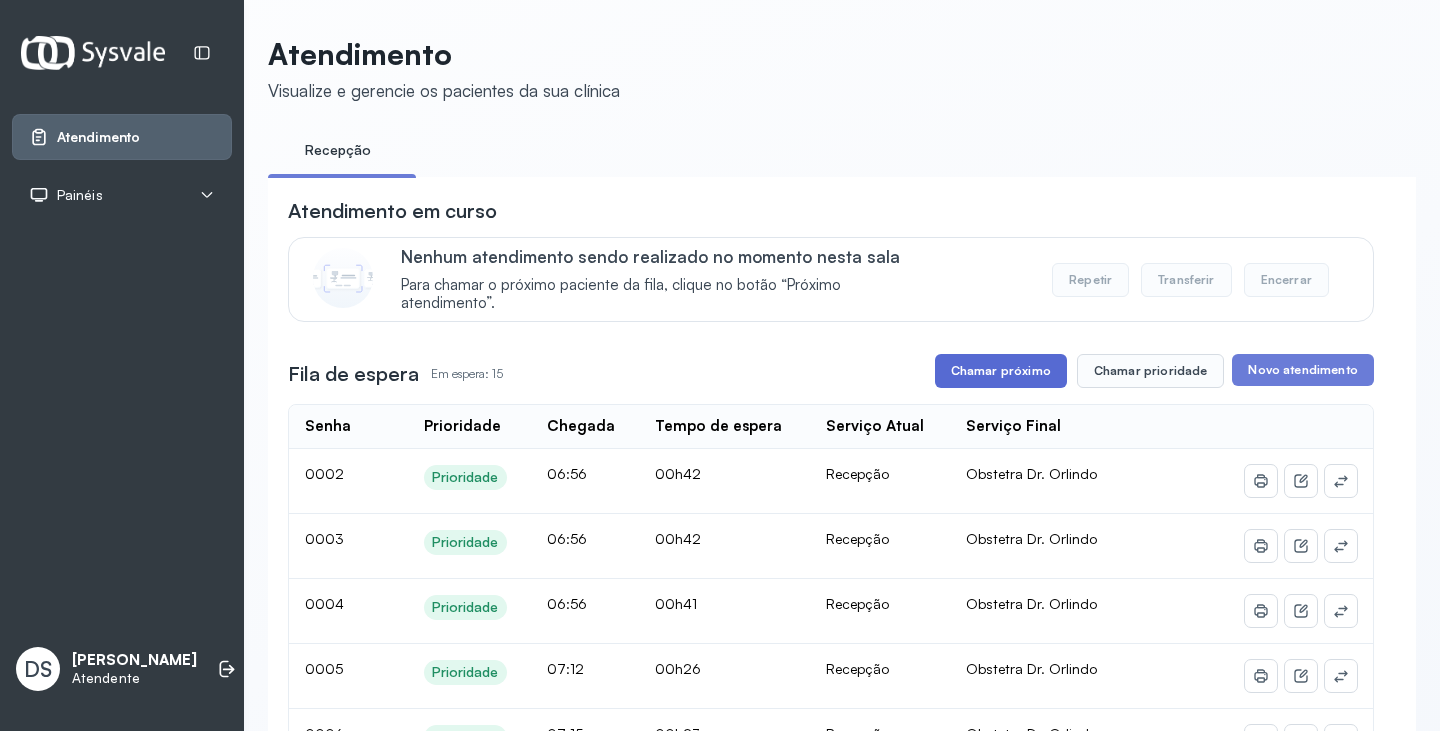 click on "Chamar próximo" at bounding box center [1001, 371] 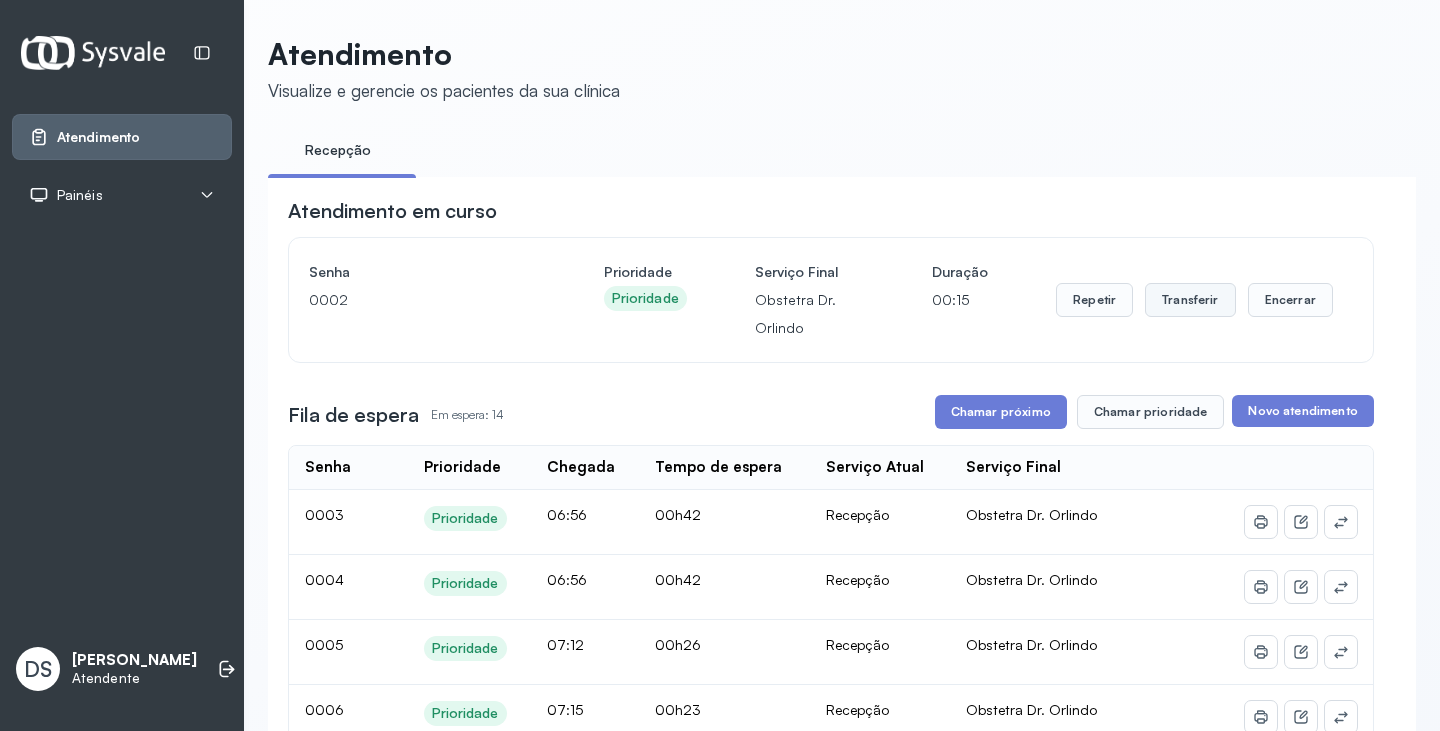 click on "Transferir" at bounding box center (1190, 300) 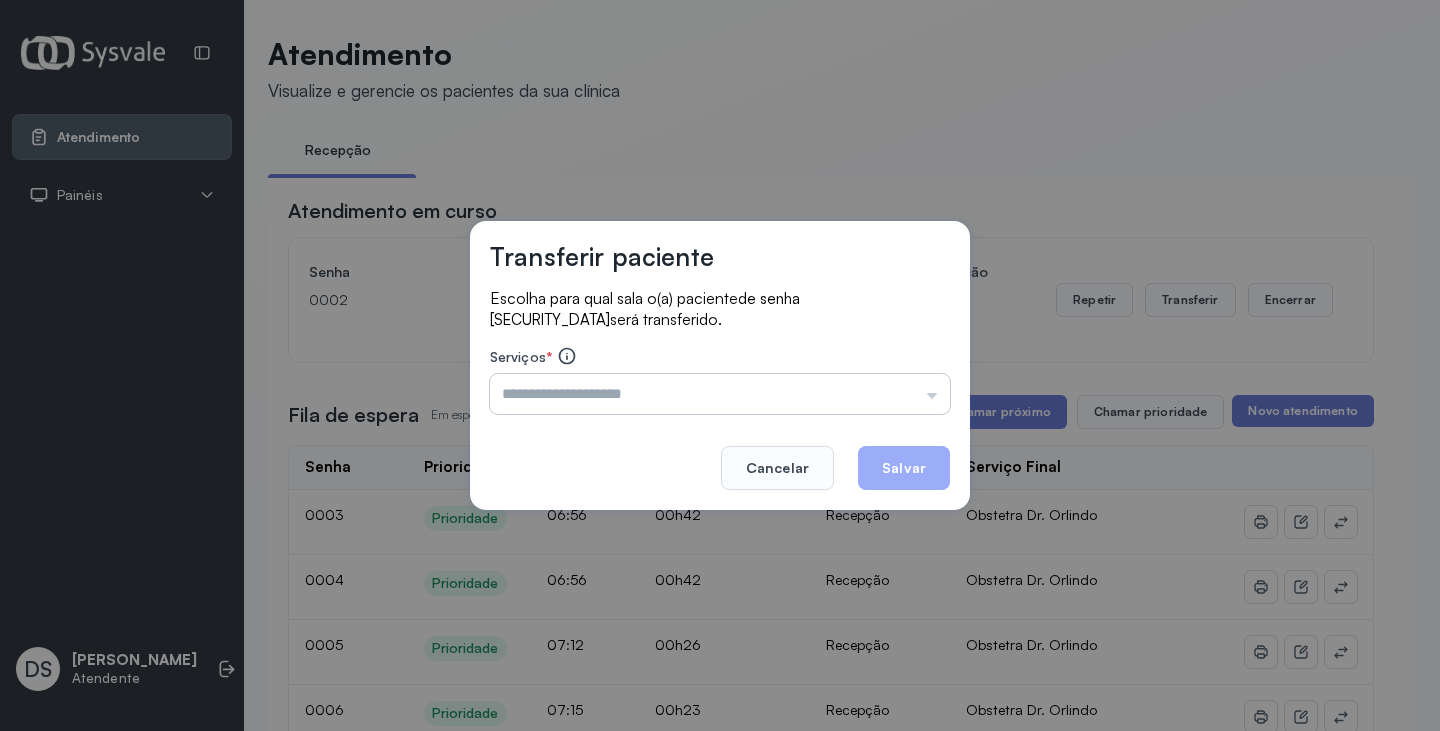 click at bounding box center (720, 394) 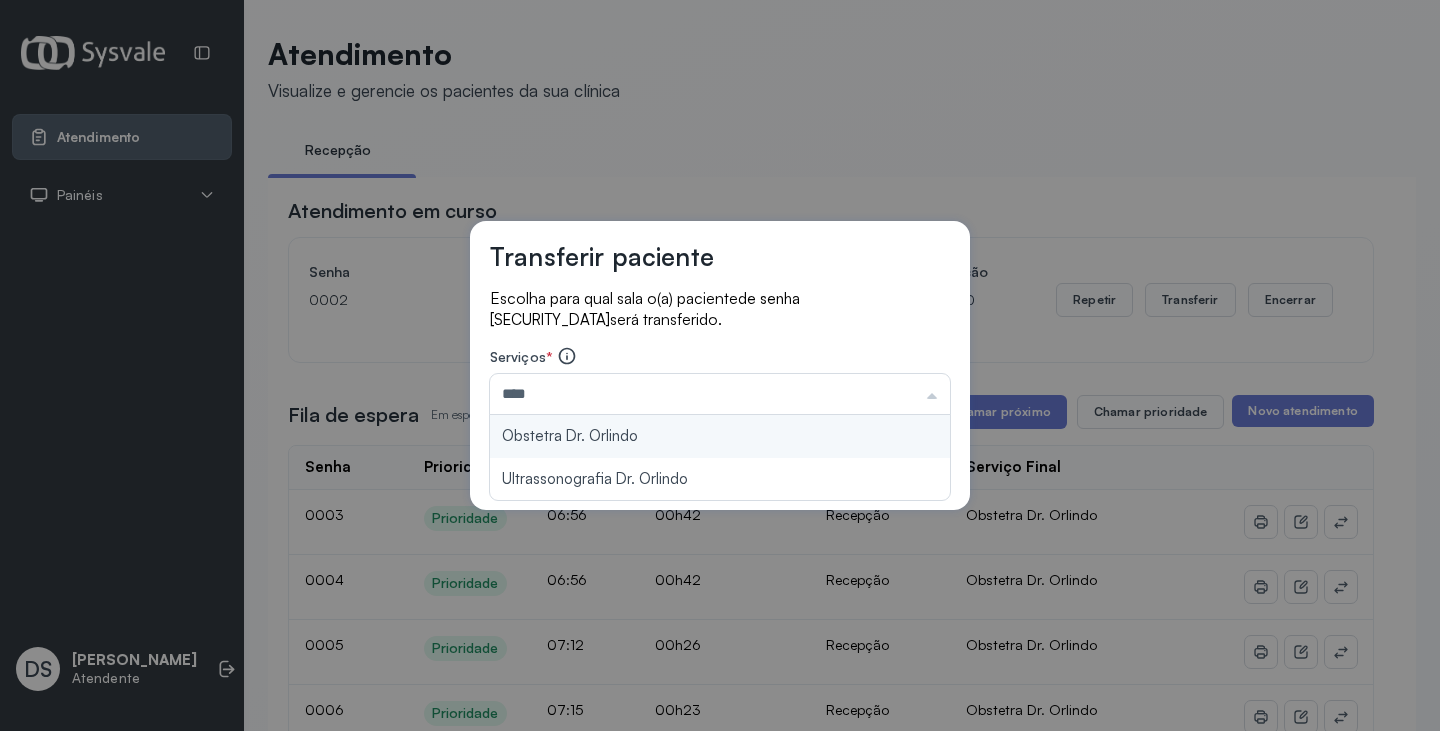 type on "**********" 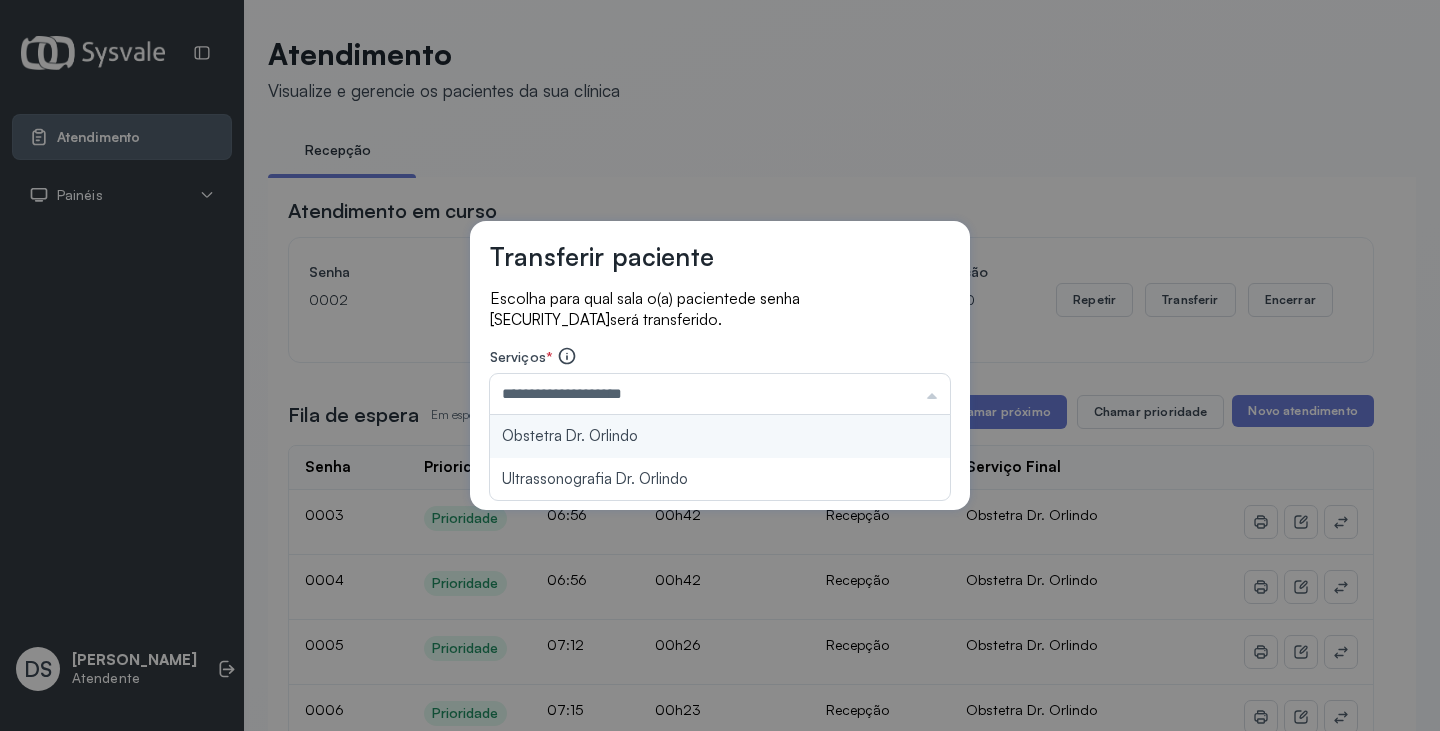 click on "**********" at bounding box center (720, 365) 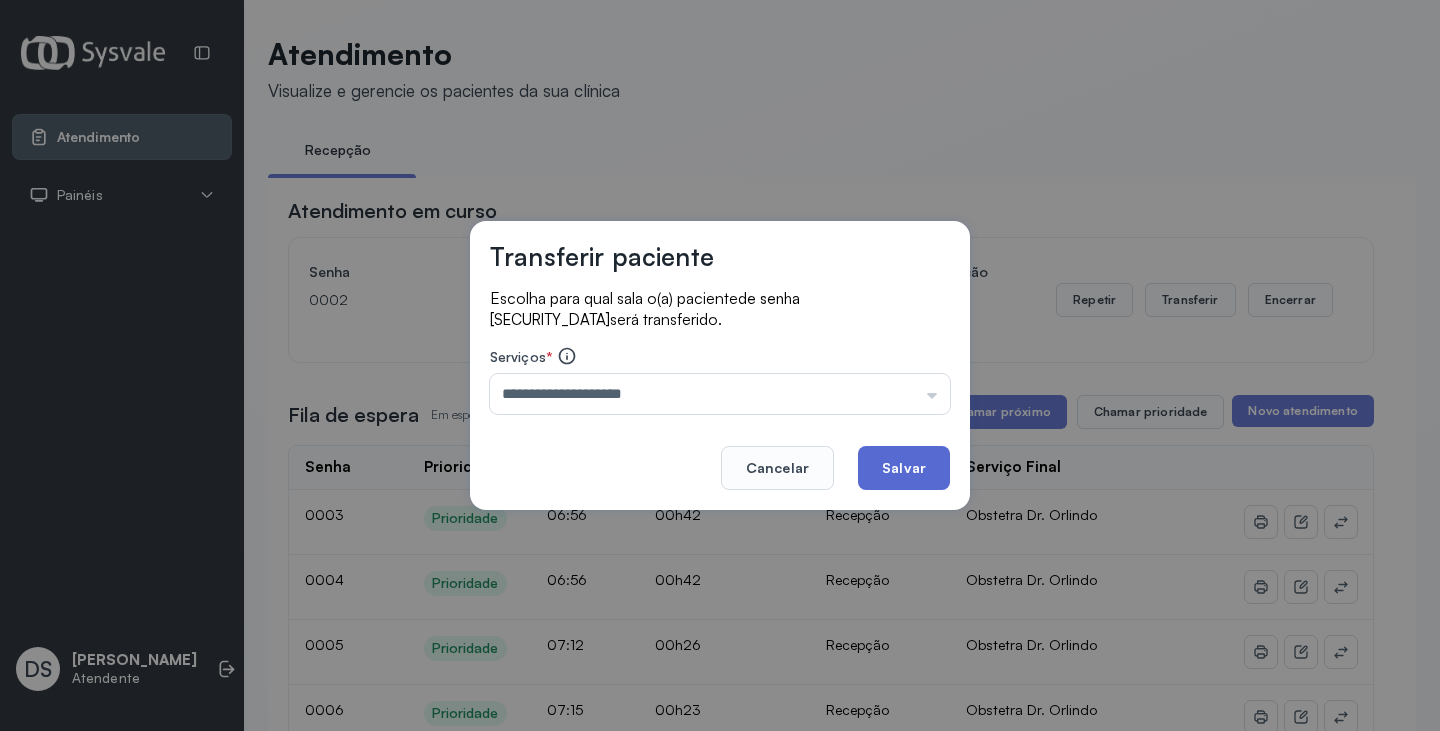 click on "Salvar" 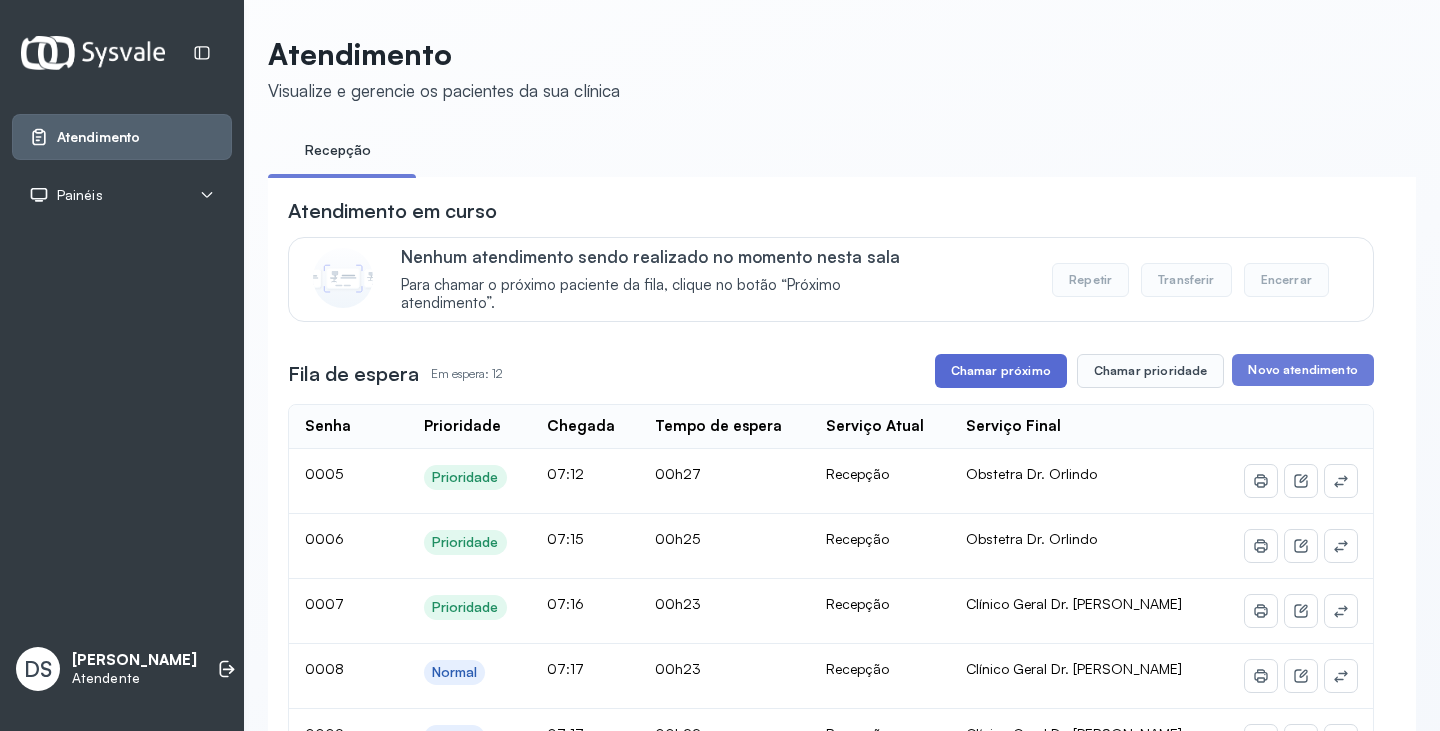 click on "Chamar próximo" at bounding box center (1001, 371) 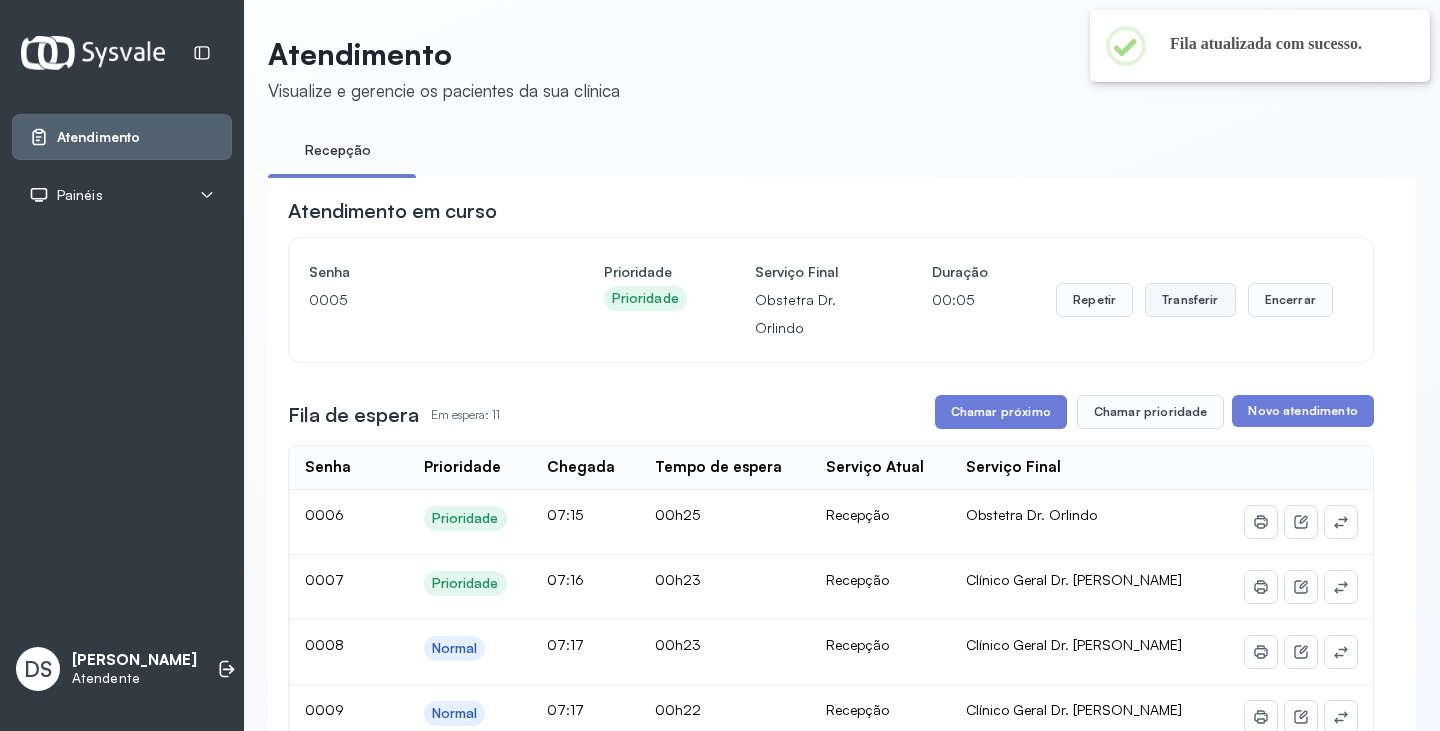 click on "Transferir" at bounding box center [1190, 300] 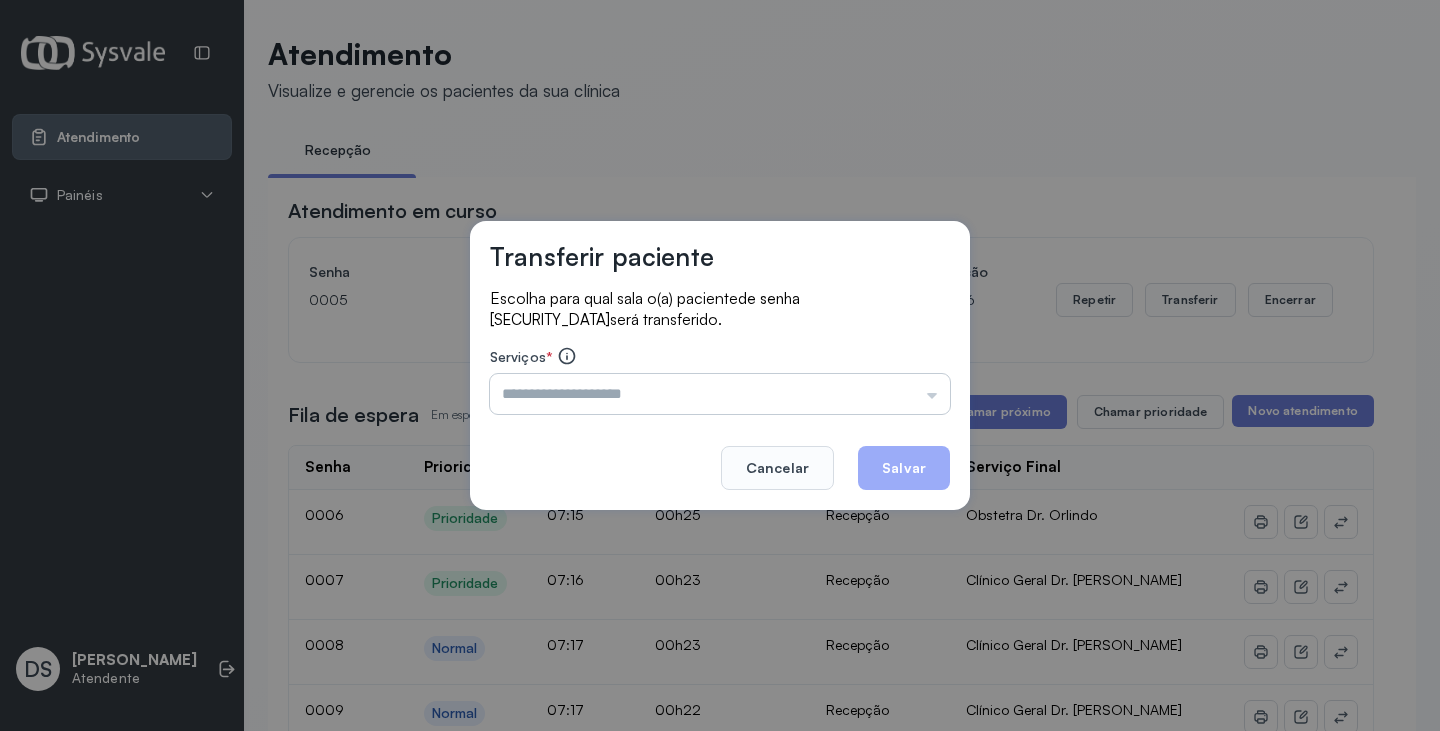 click at bounding box center [720, 394] 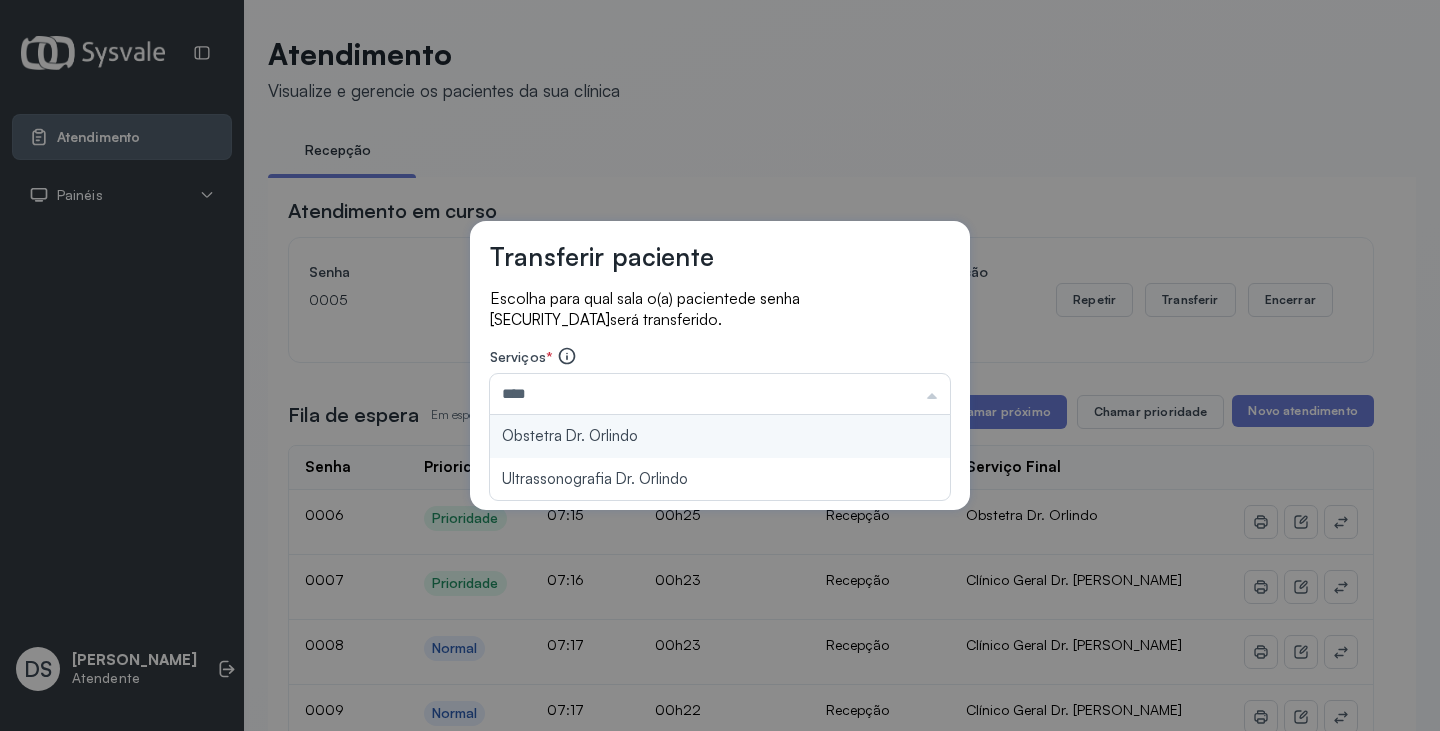 type on "**********" 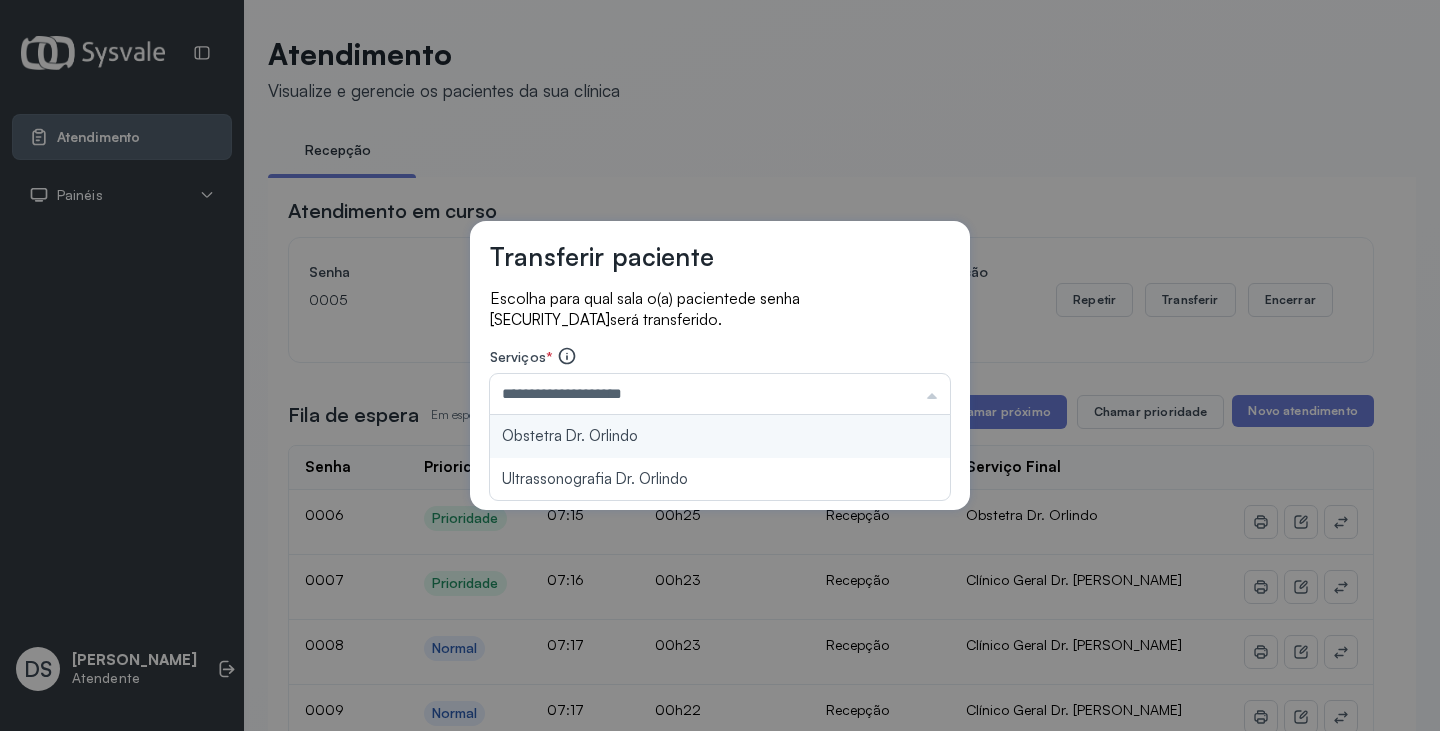 click on "**********" at bounding box center [720, 365] 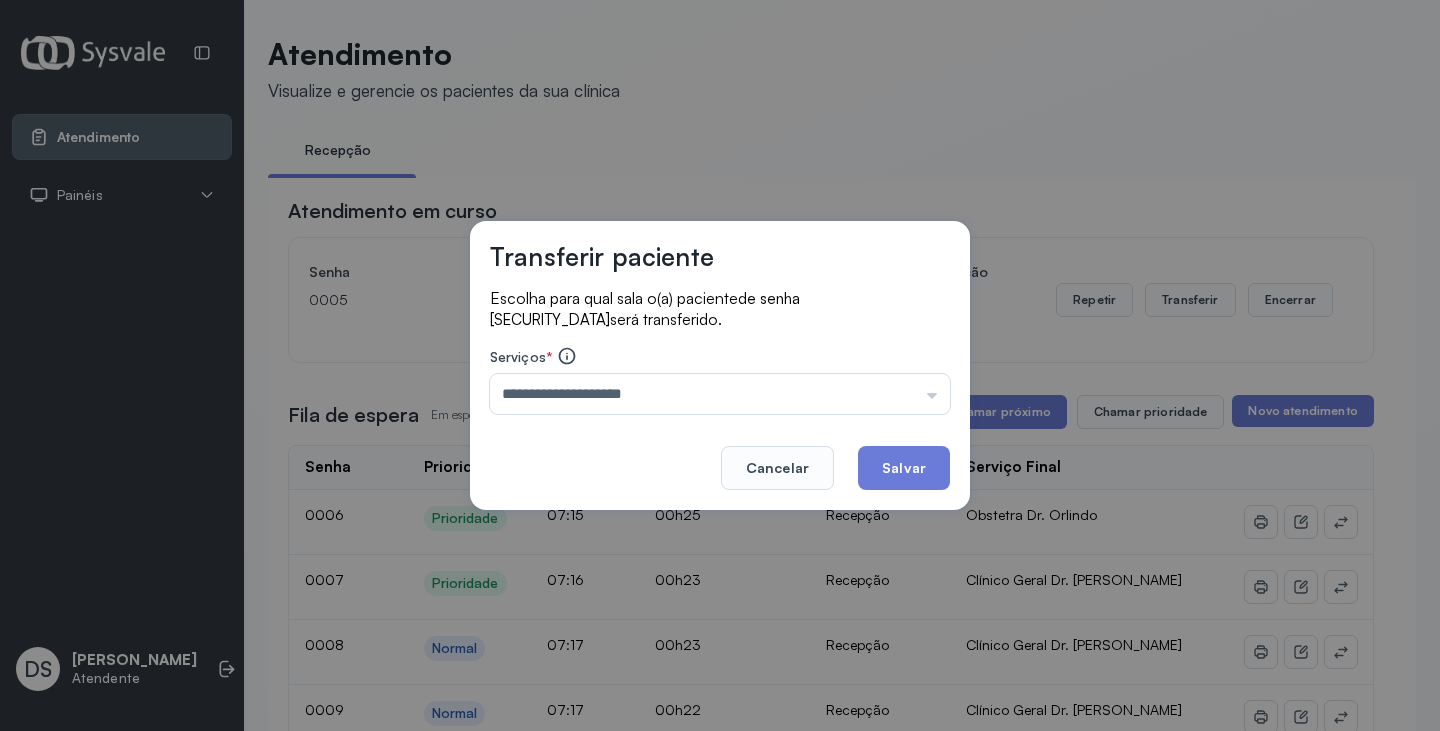 click on "Salvar" 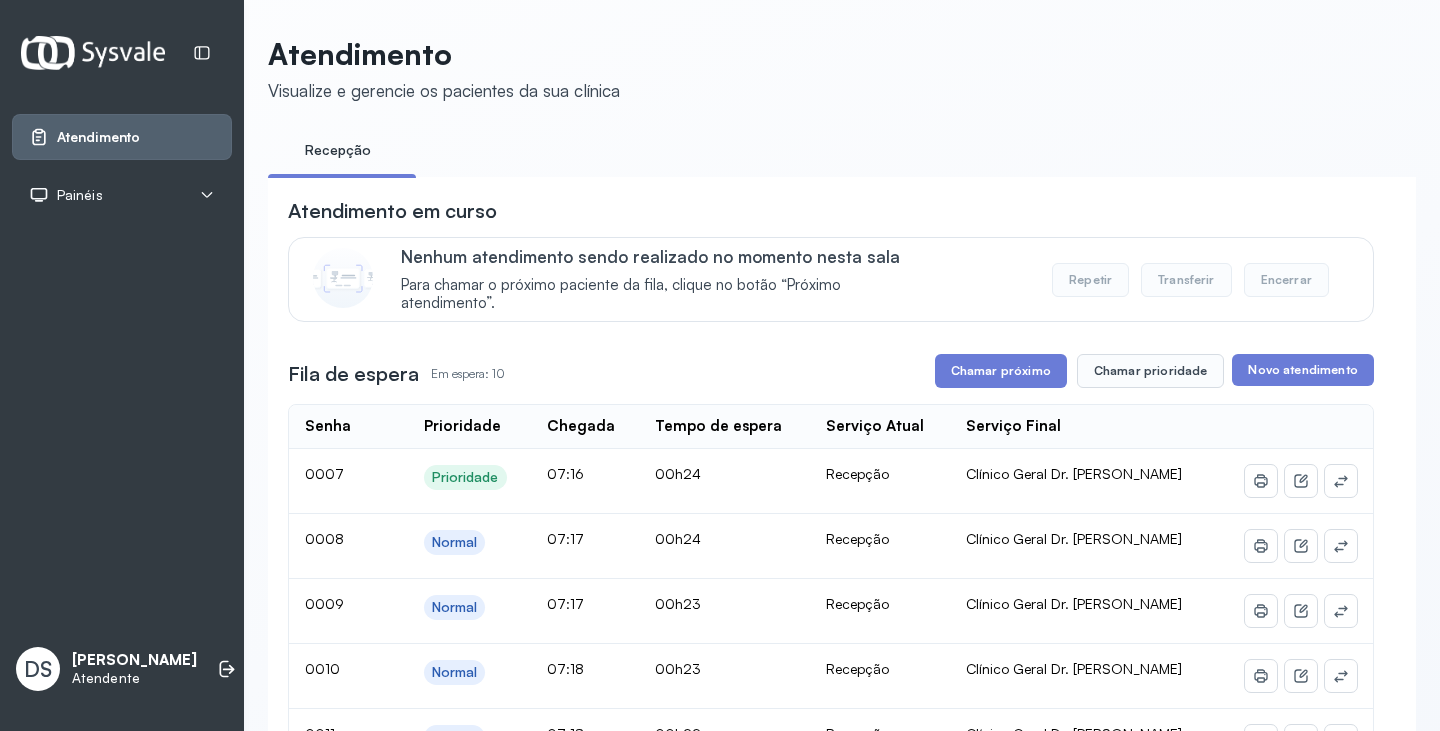 click on "Chamar próximo" at bounding box center [1001, 371] 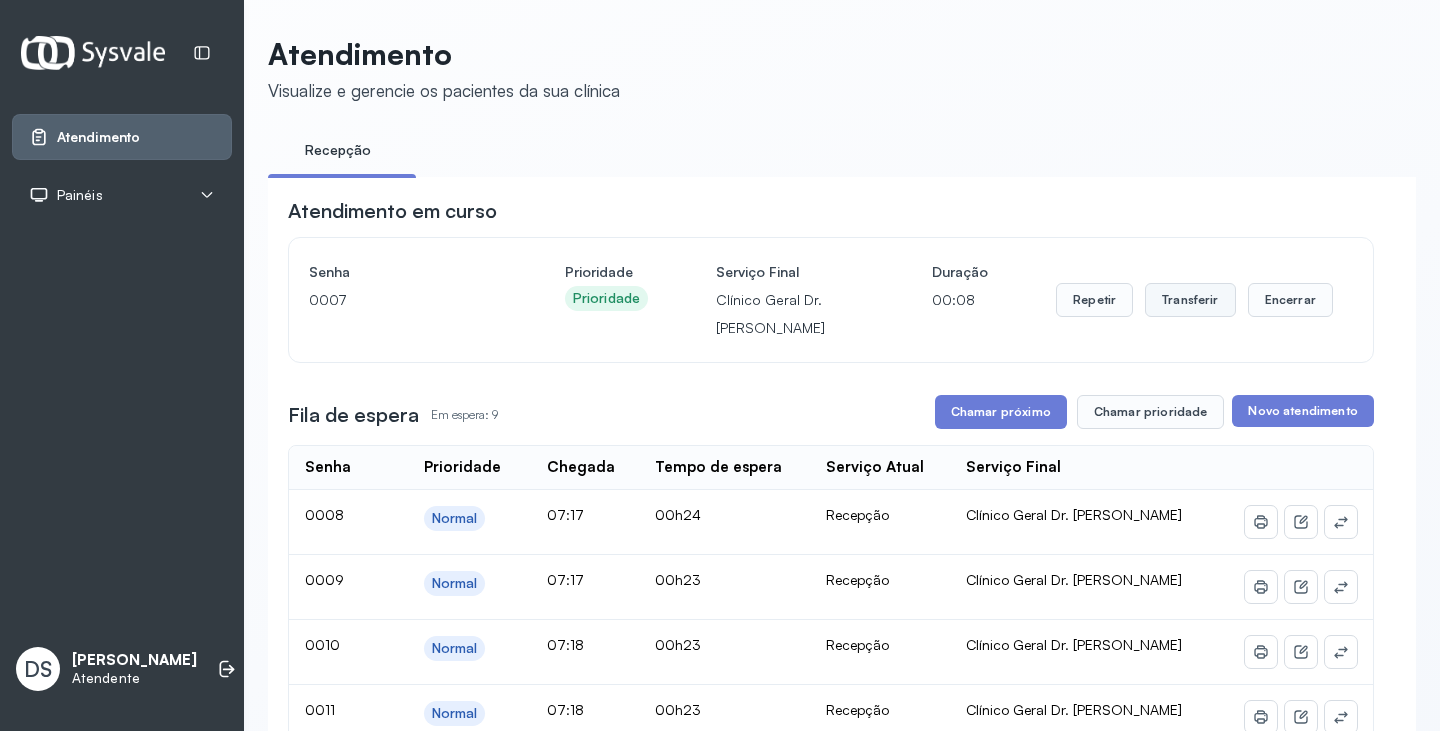 click on "Transferir" at bounding box center [1190, 300] 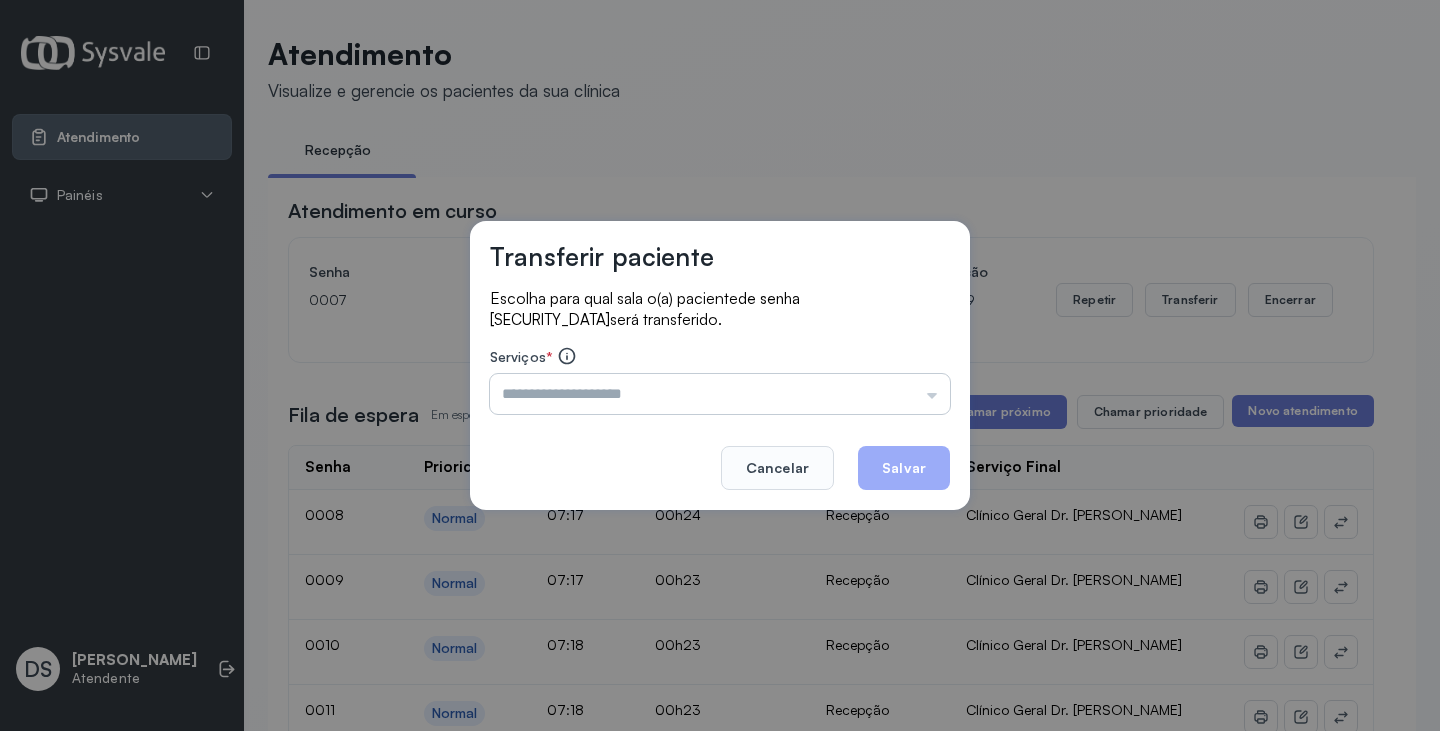 click at bounding box center [720, 394] 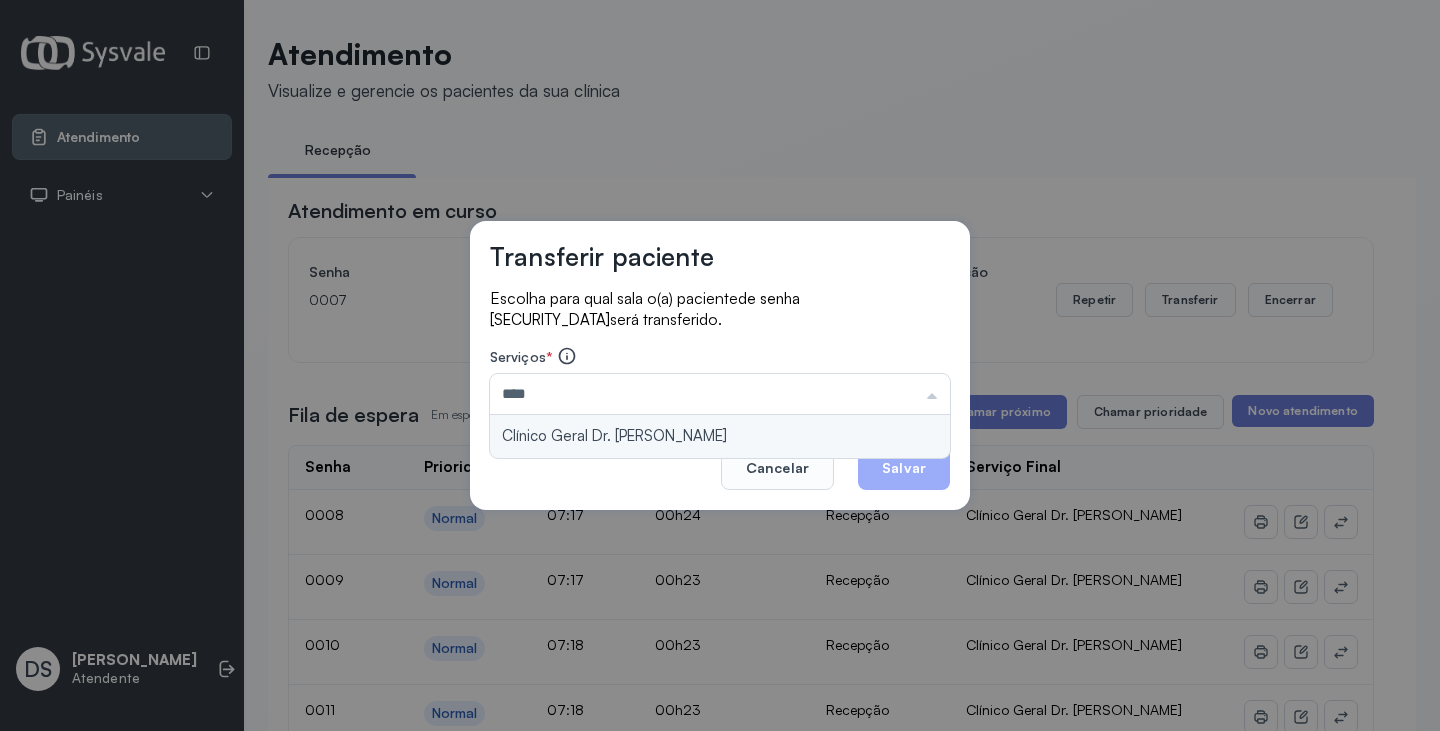 type on "**********" 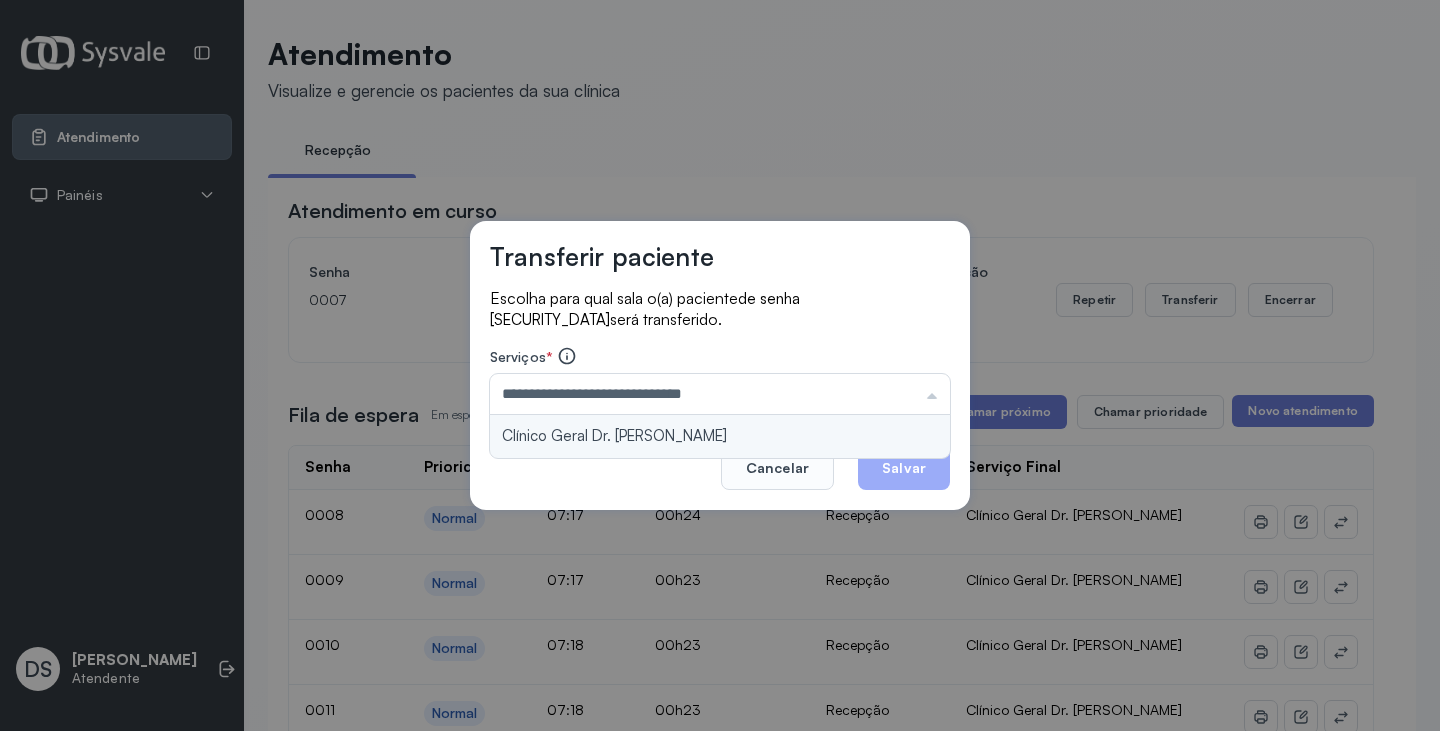 drag, startPoint x: 783, startPoint y: 420, endPoint x: 803, endPoint y: 435, distance: 25 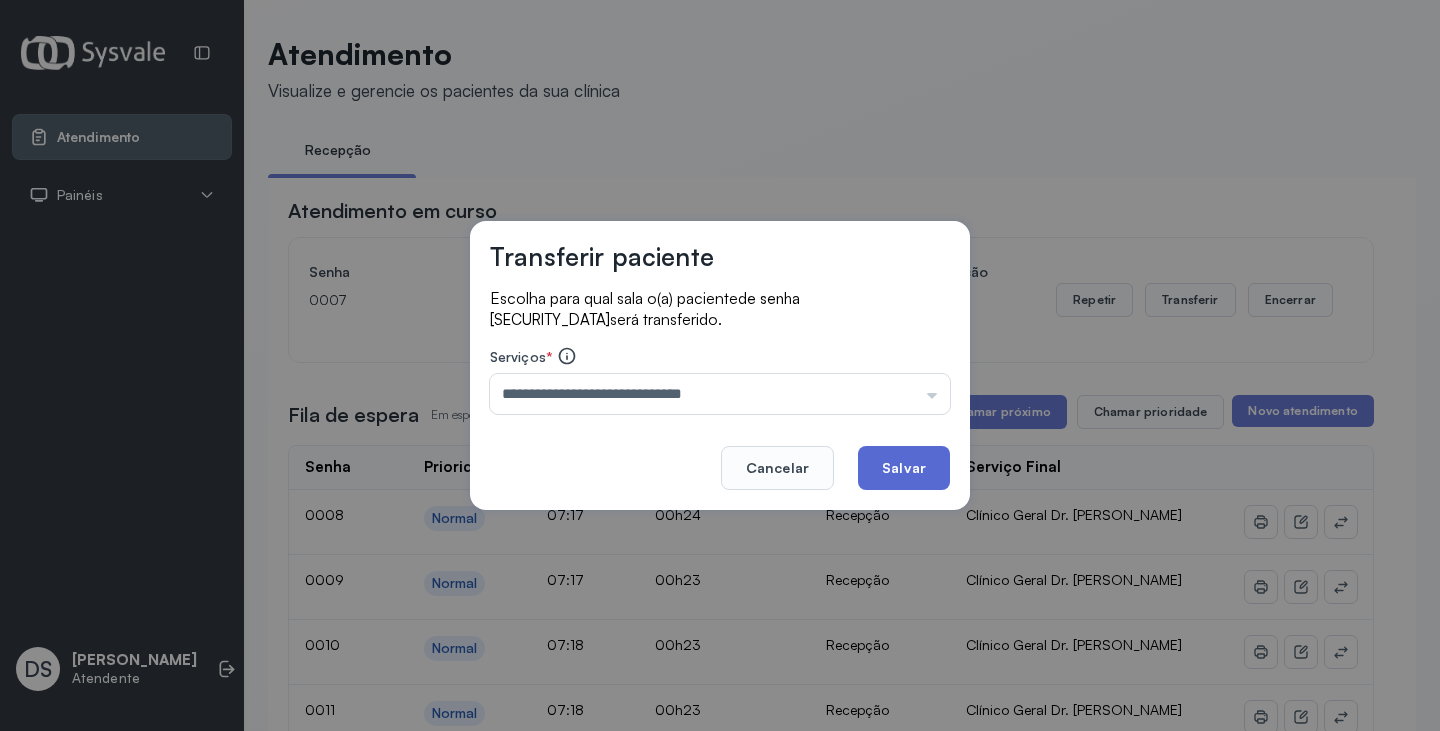 click on "Salvar" 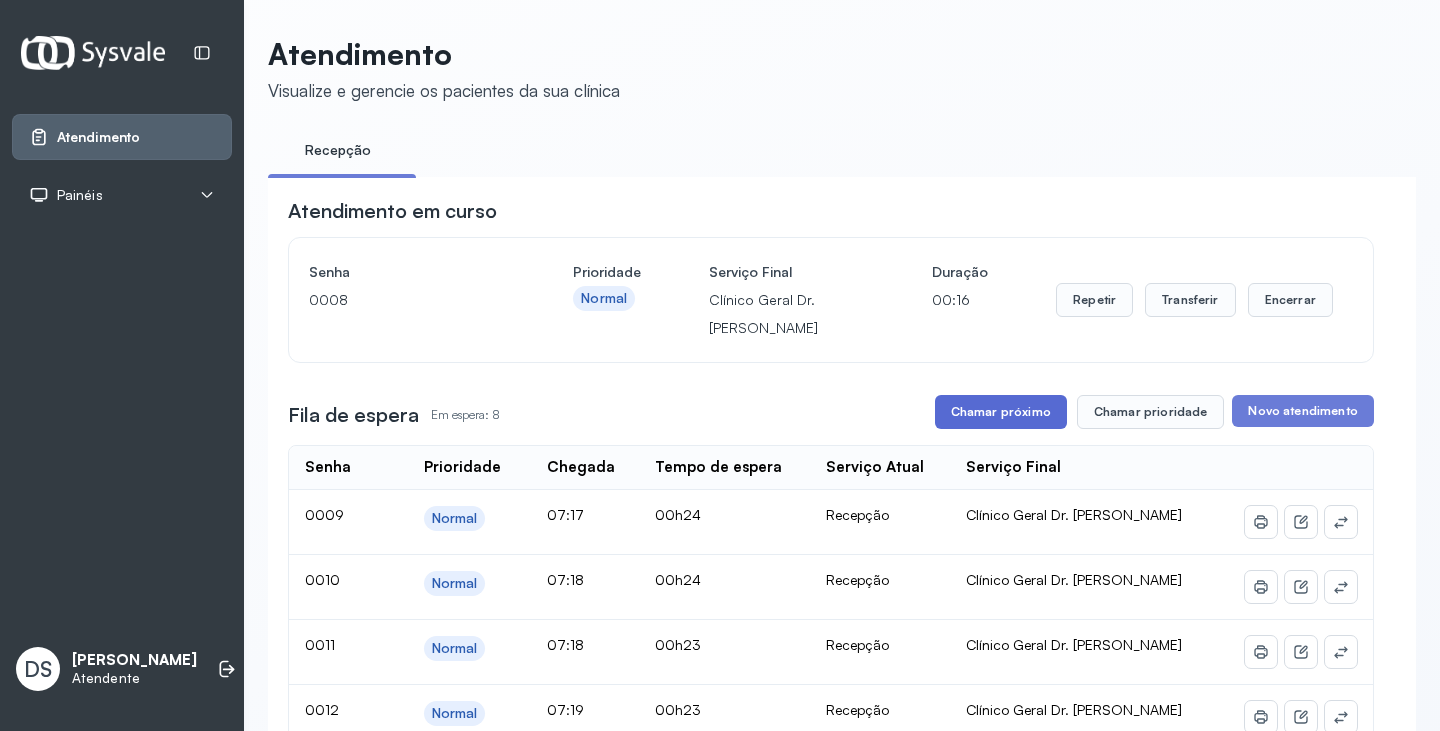 click on "Chamar próximo" at bounding box center (1001, 412) 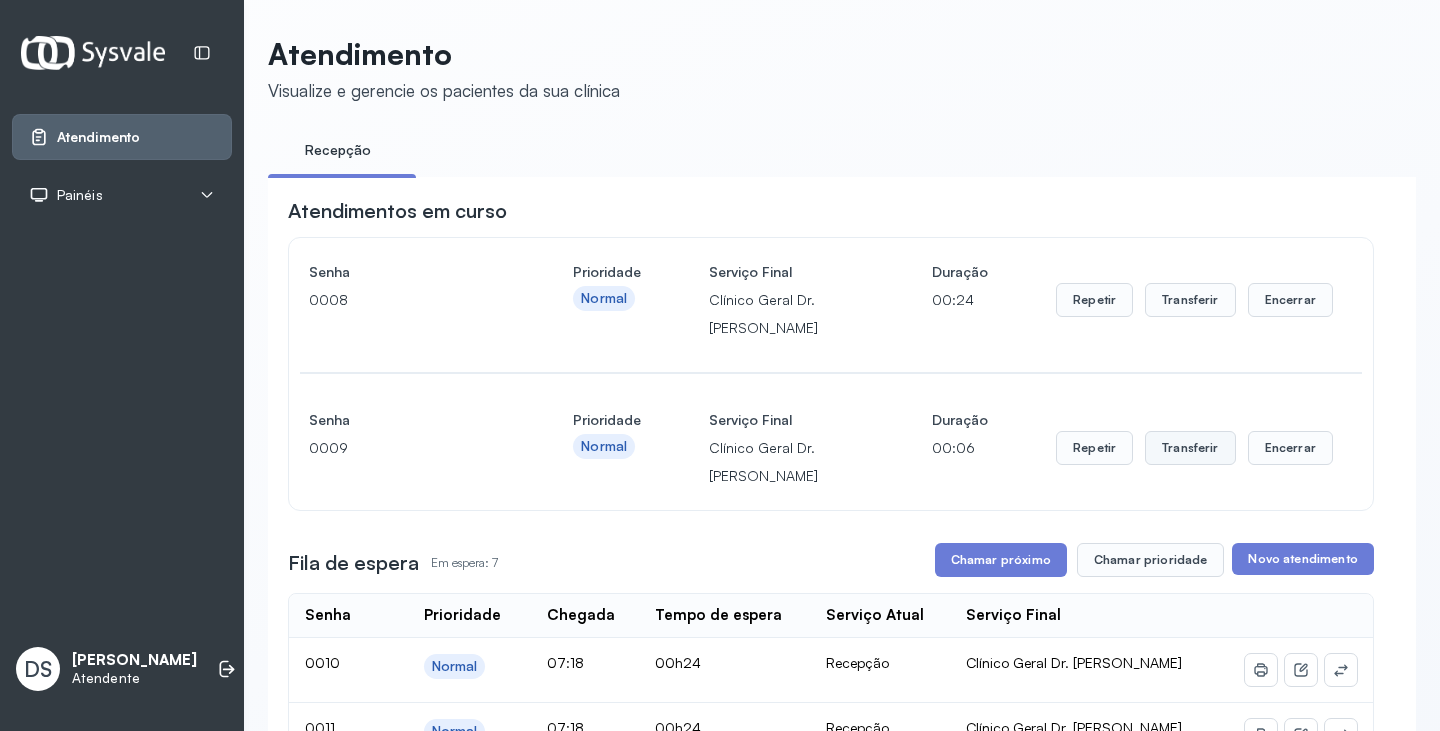 click on "Transferir" at bounding box center [1190, 300] 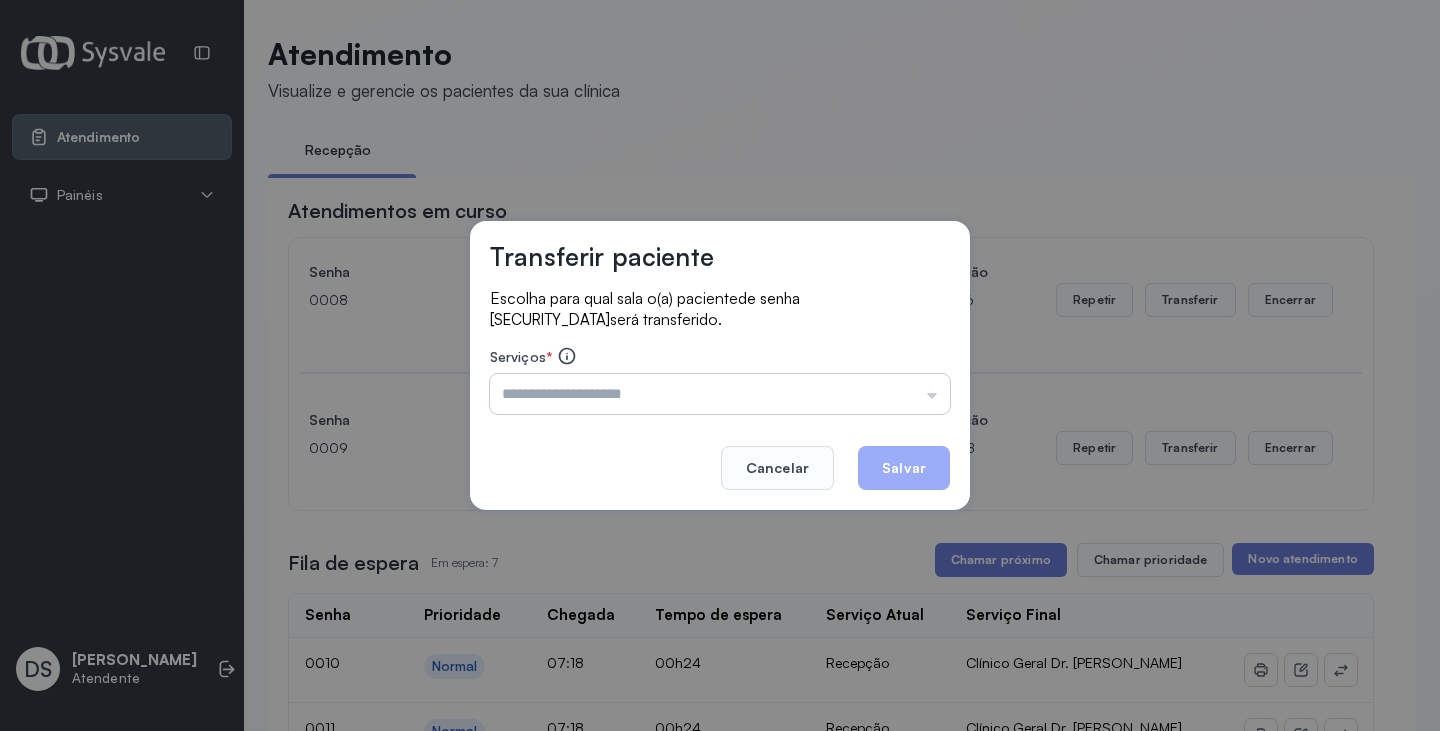 click at bounding box center (720, 394) 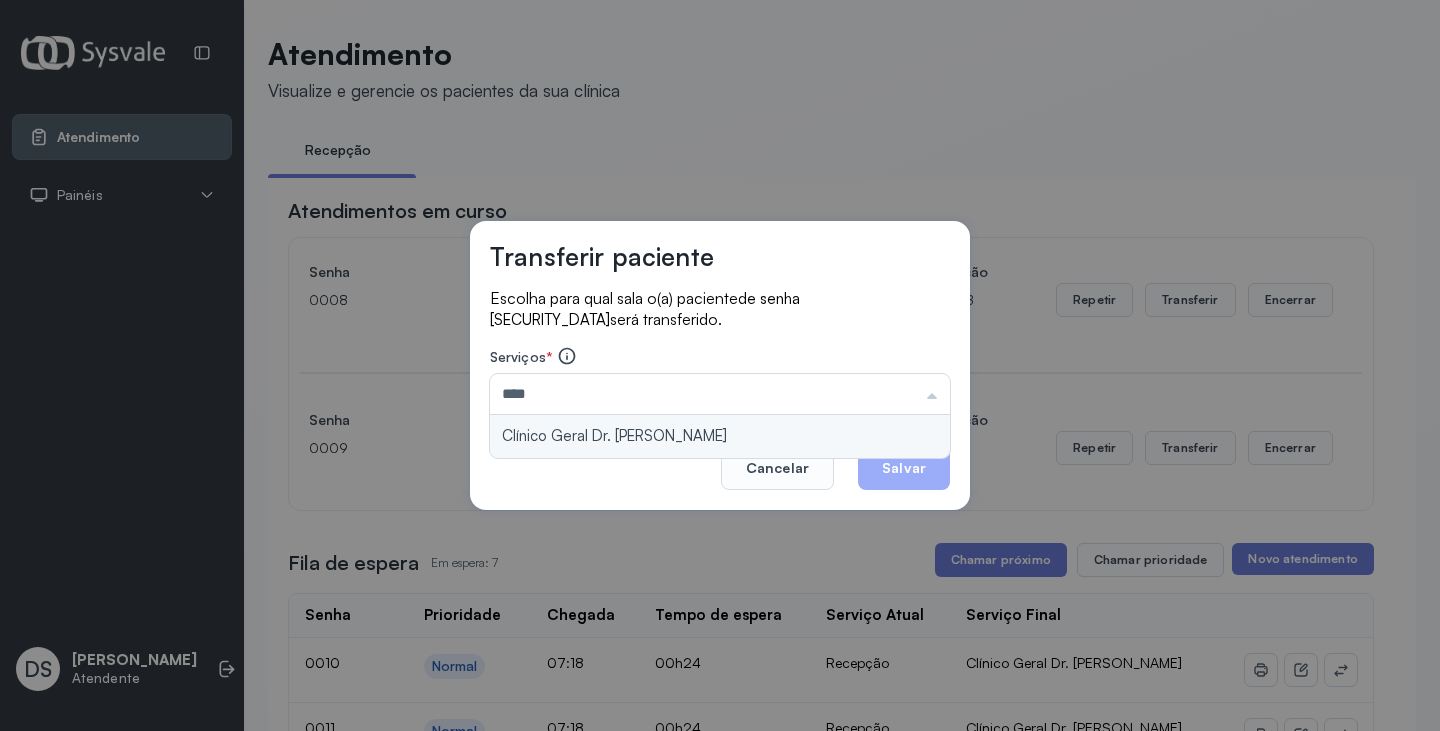 type on "**********" 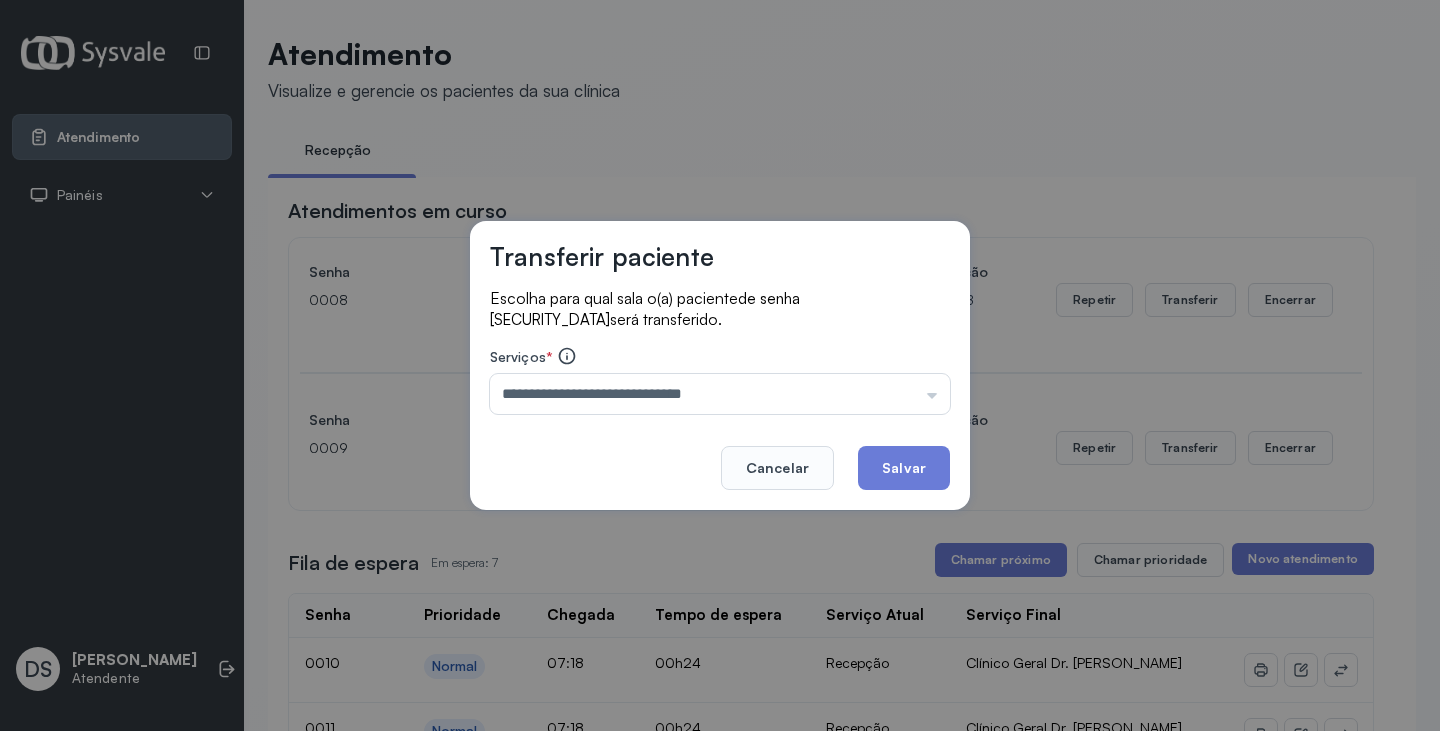 click on "**********" at bounding box center [720, 365] 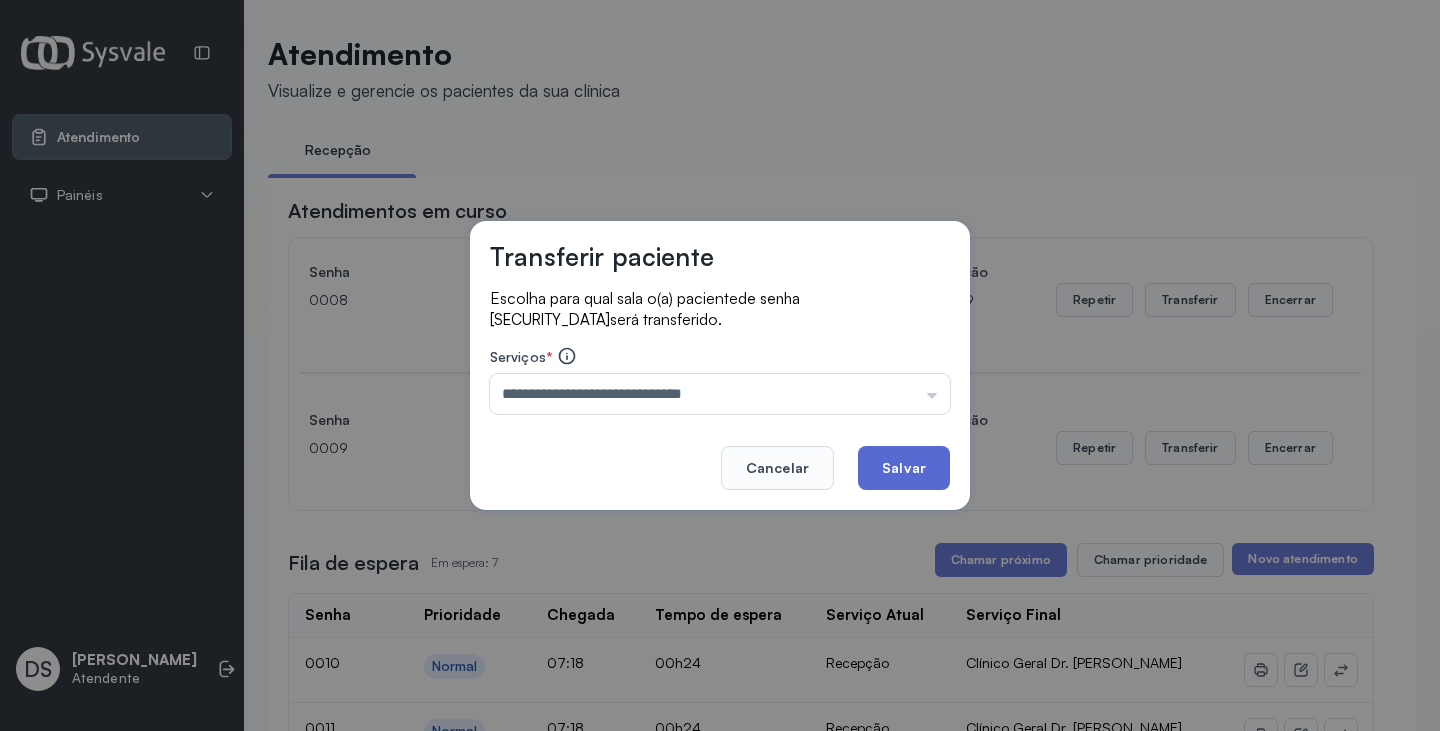 click on "Salvar" 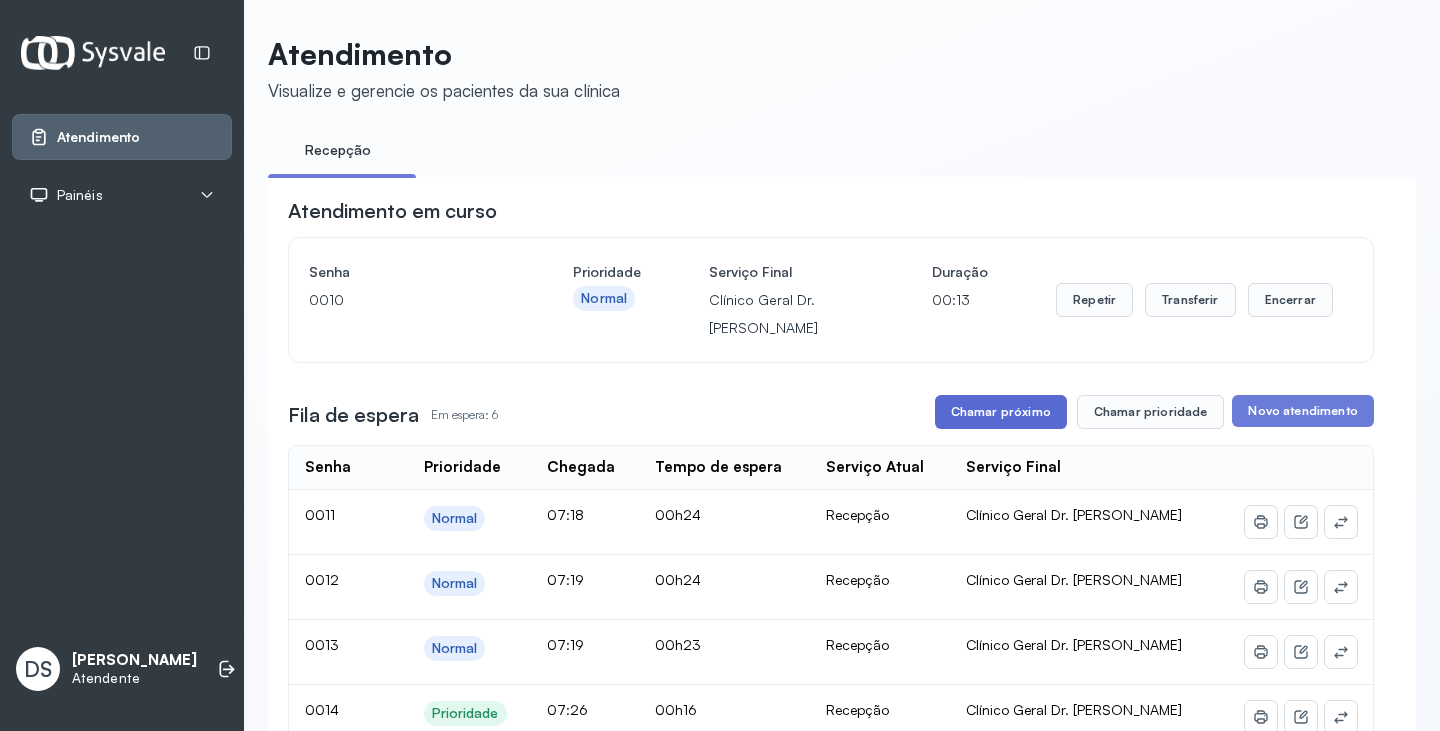 click on "Chamar próximo" at bounding box center (1001, 412) 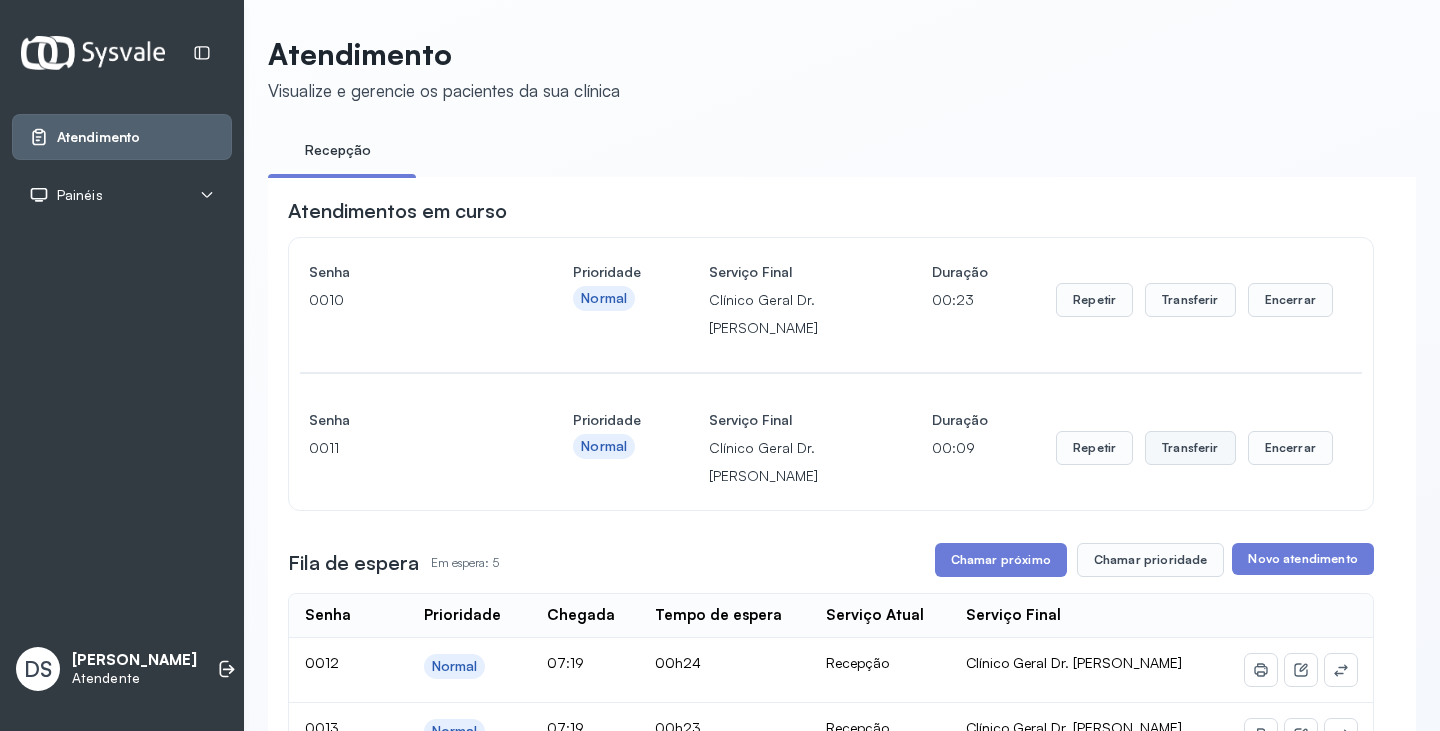 click on "Transferir" at bounding box center (1190, 300) 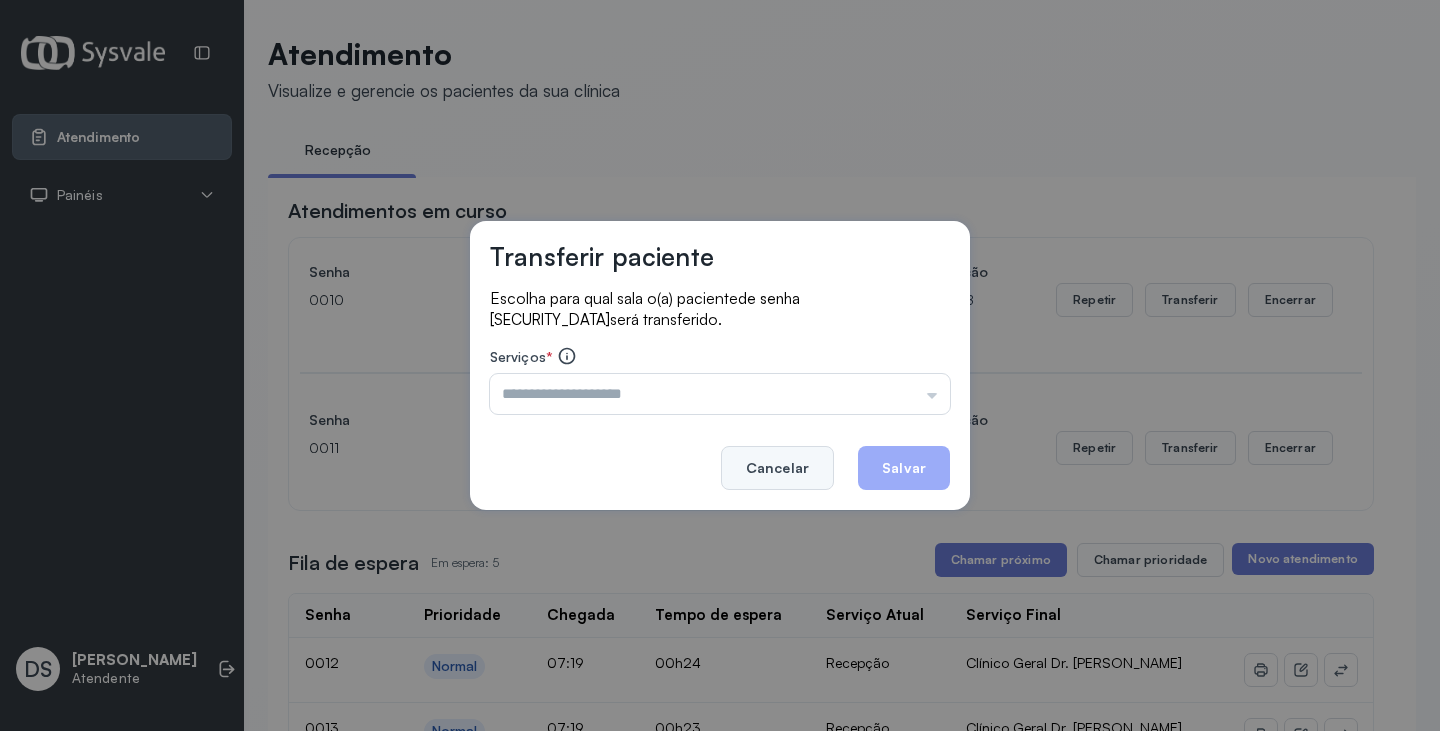click on "Cancelar" 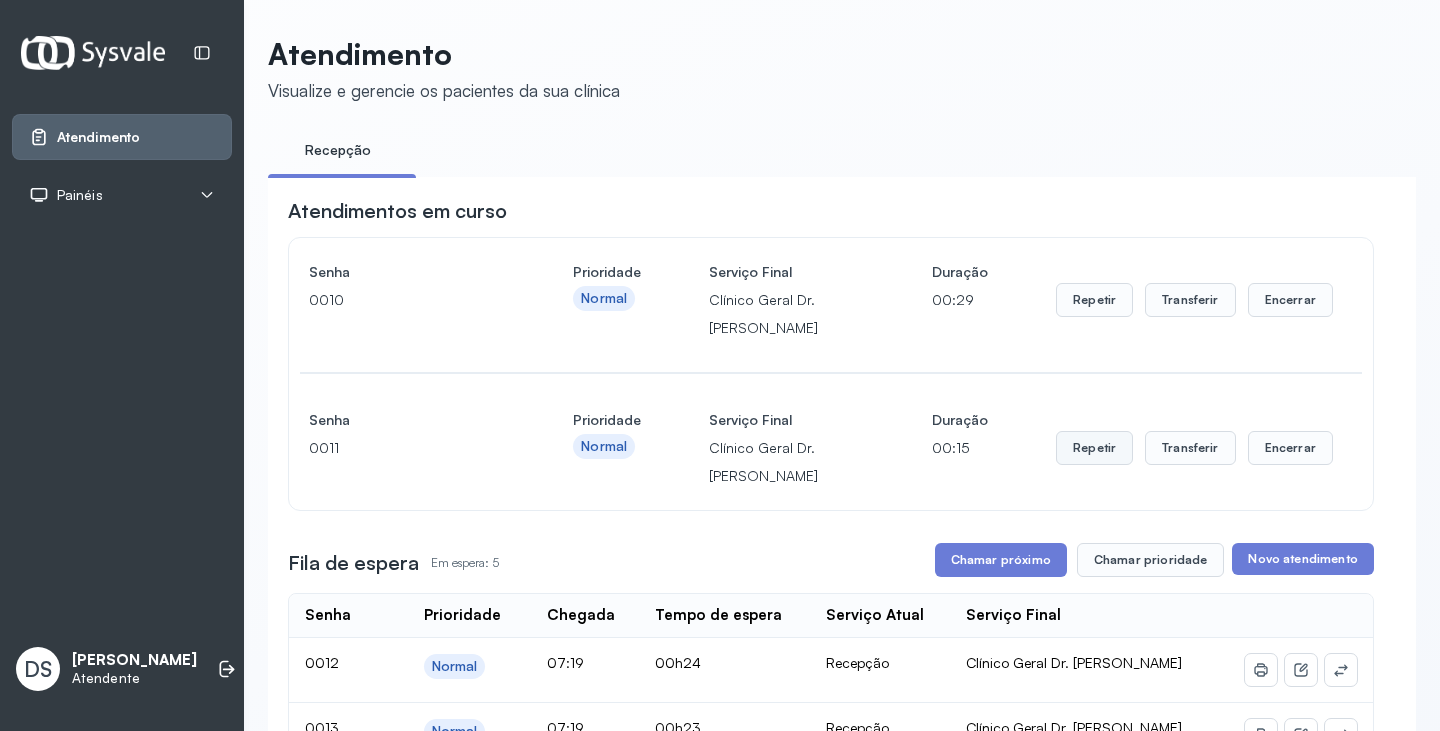 click on "Repetir" at bounding box center [1094, 300] 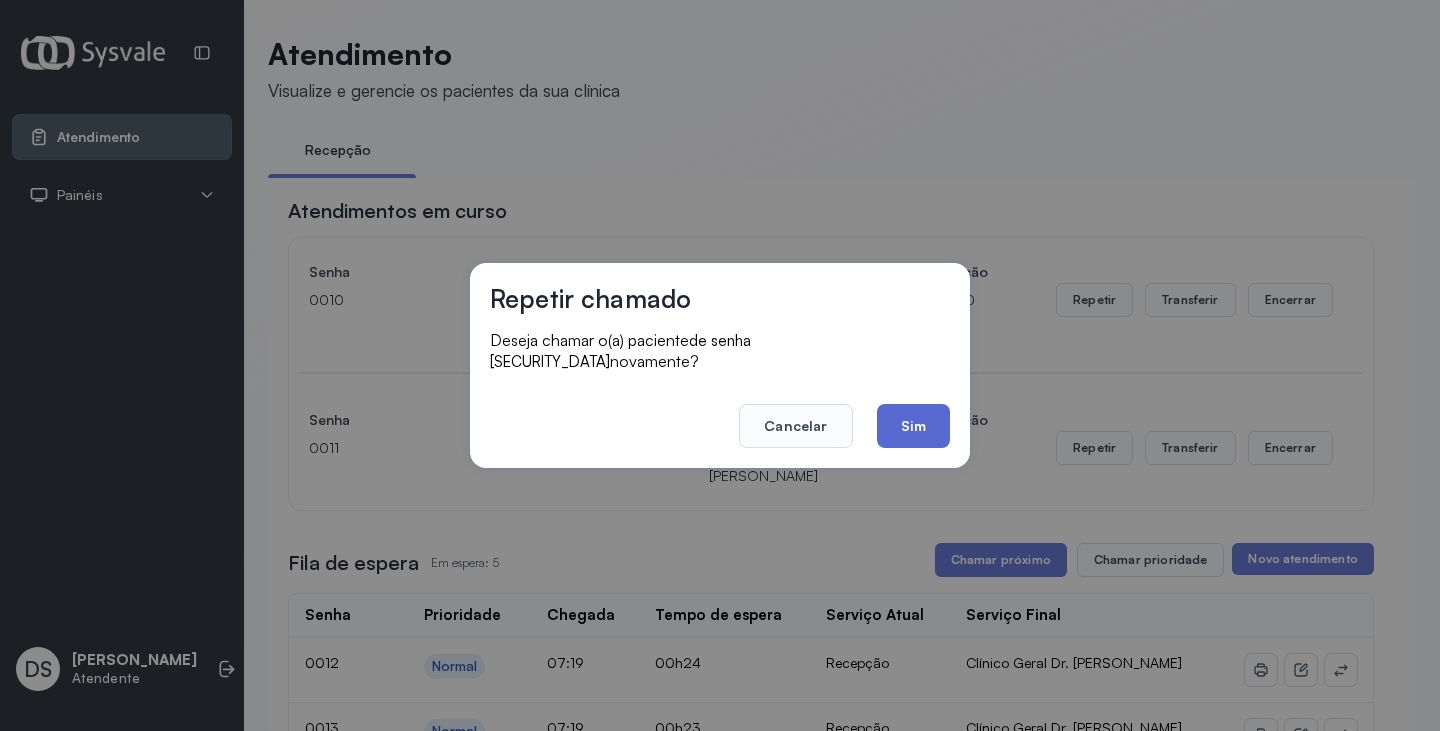 click on "Sim" 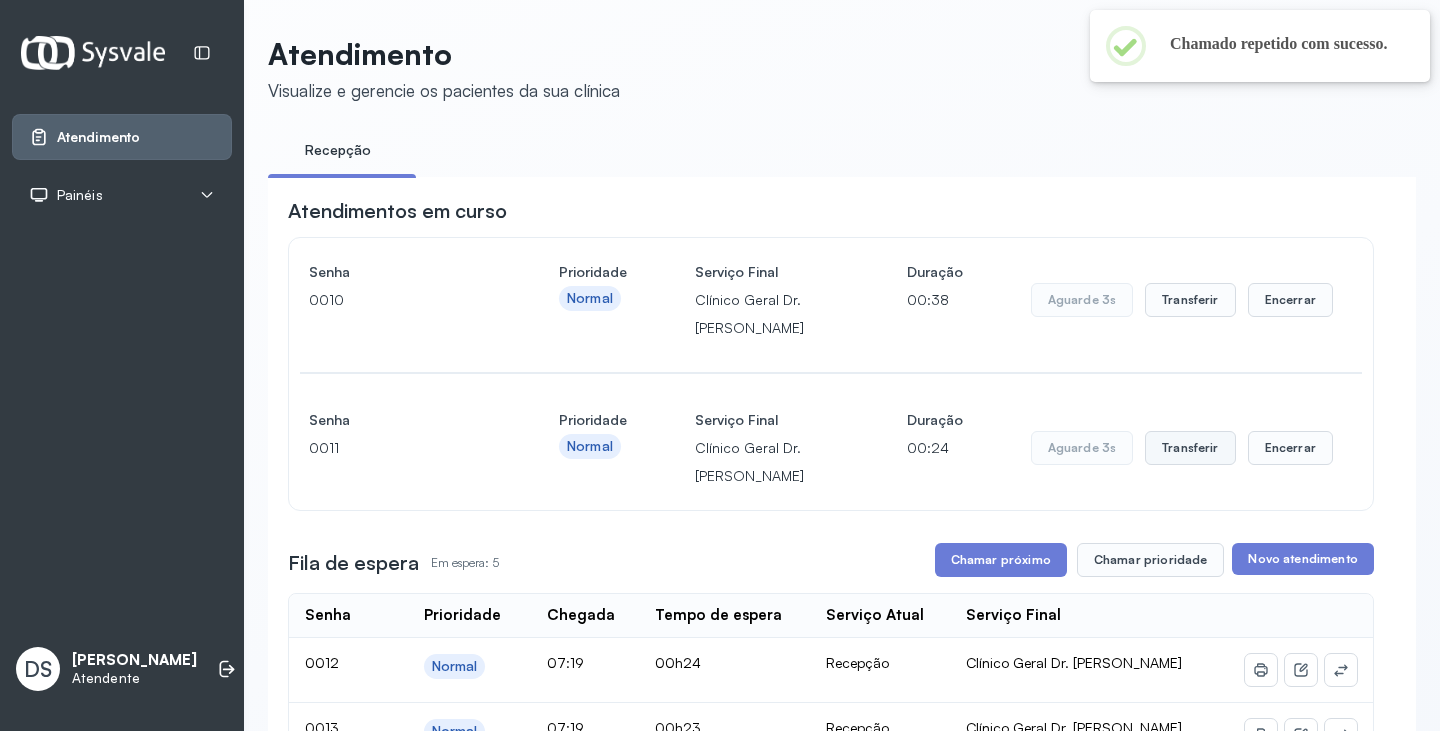 click on "Transferir" at bounding box center (1190, 300) 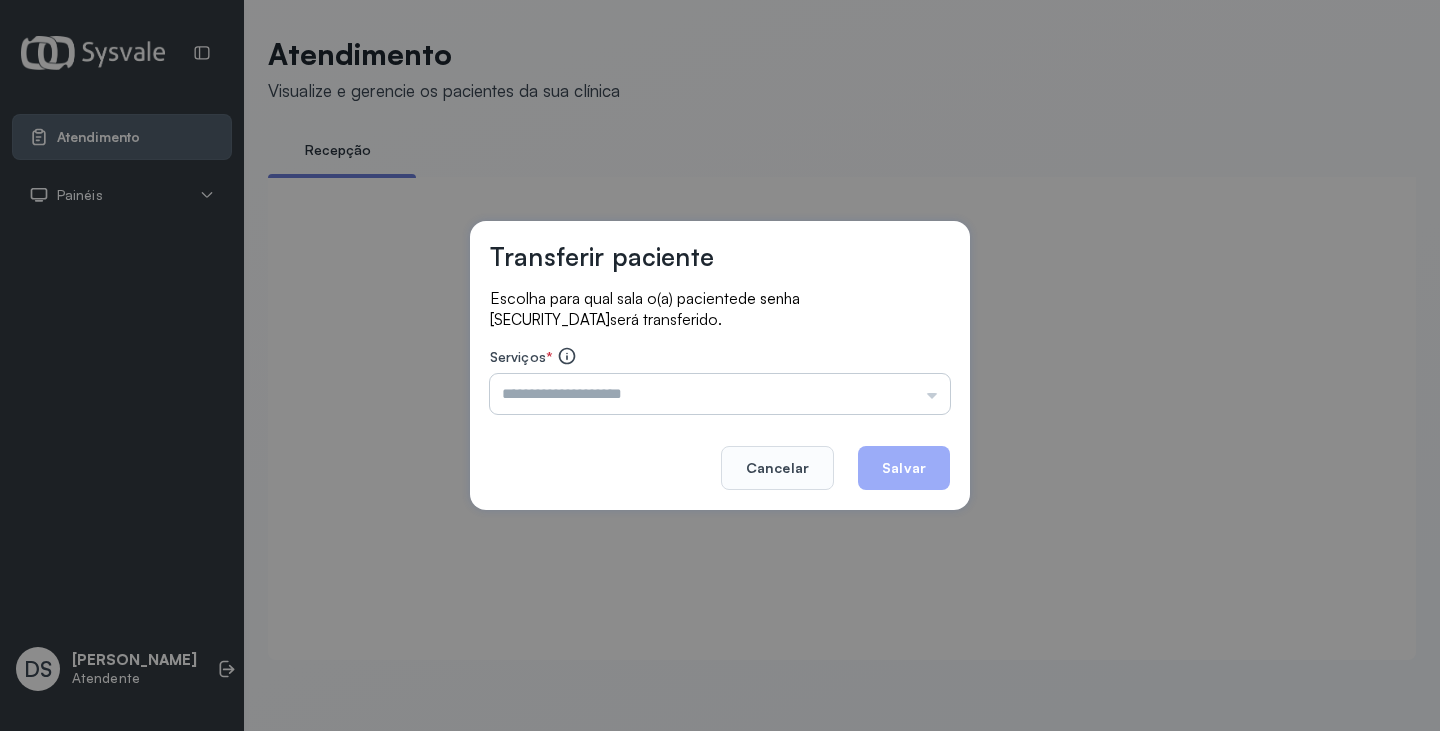 click at bounding box center (720, 394) 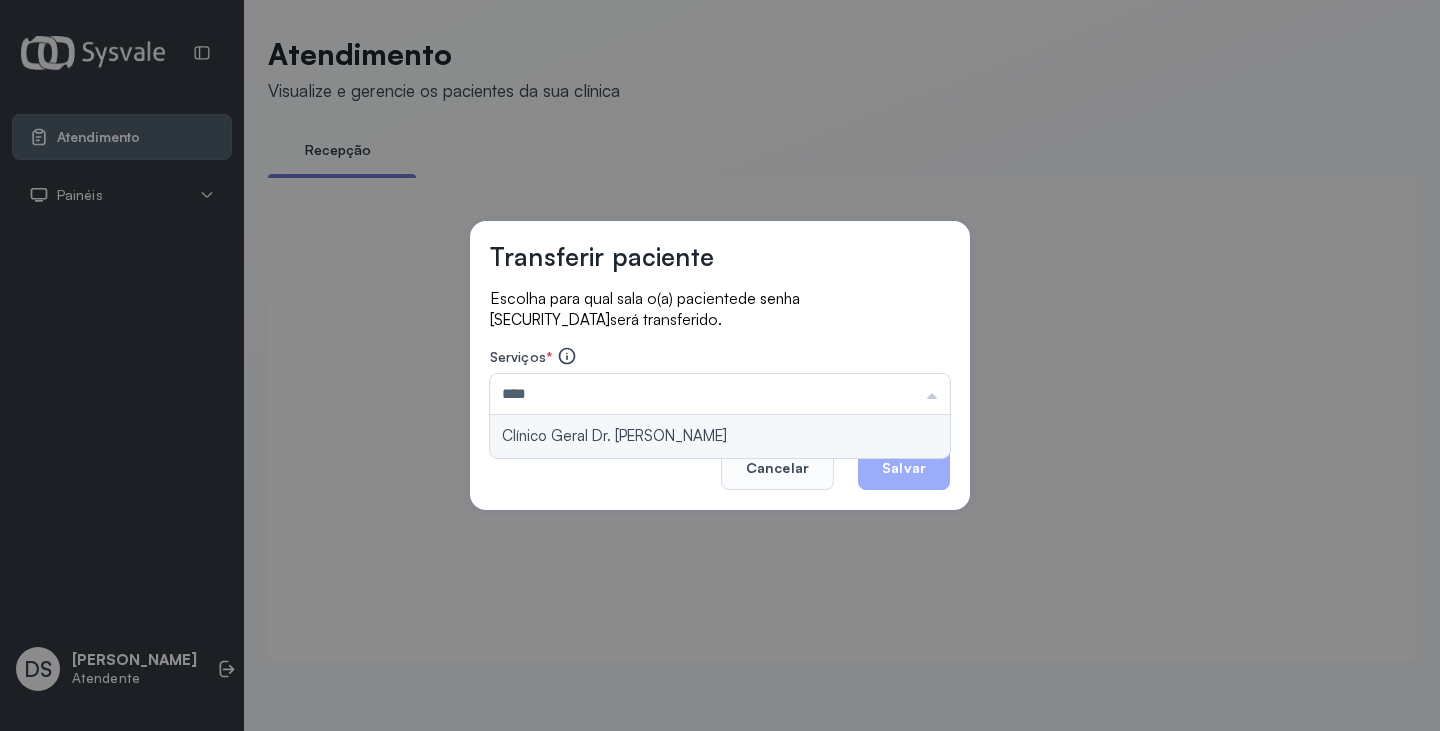 type on "**********" 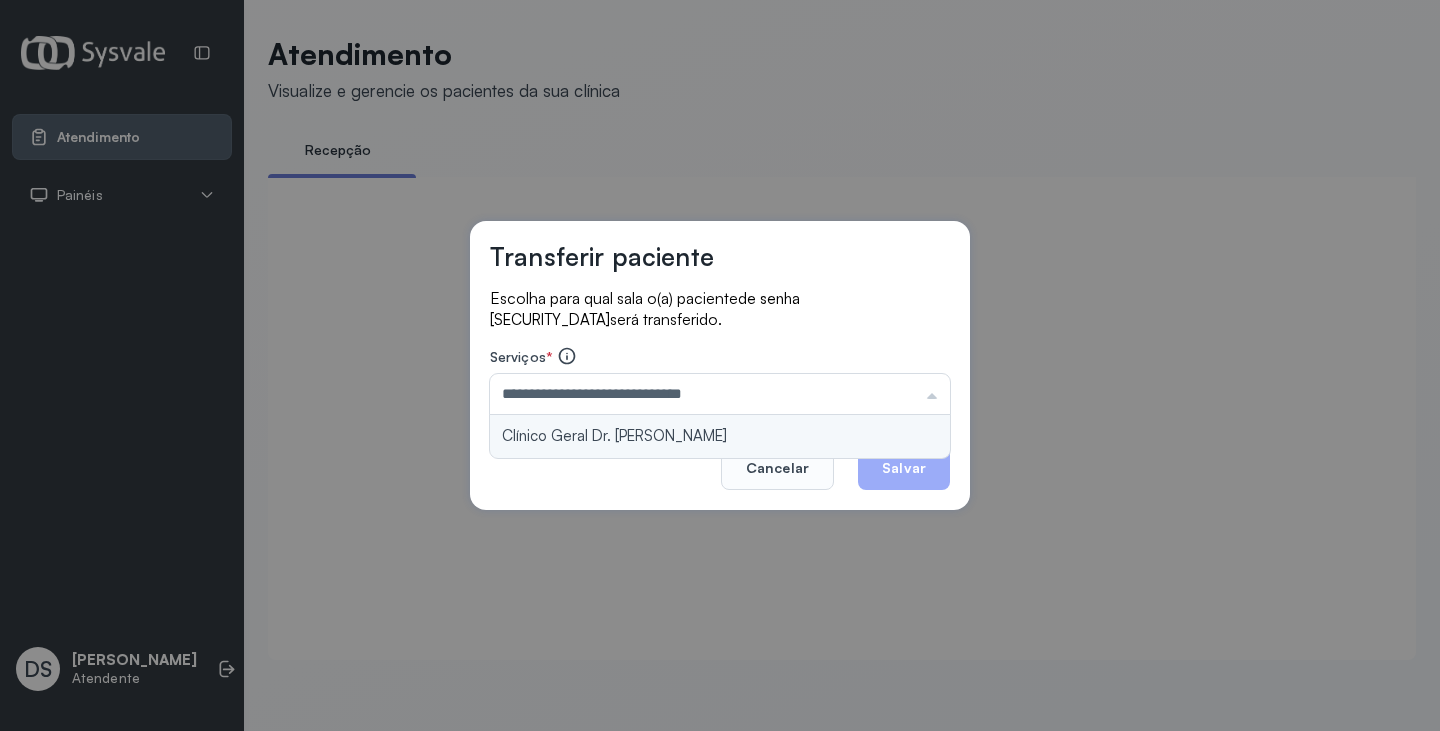 click on "**********" at bounding box center [720, 365] 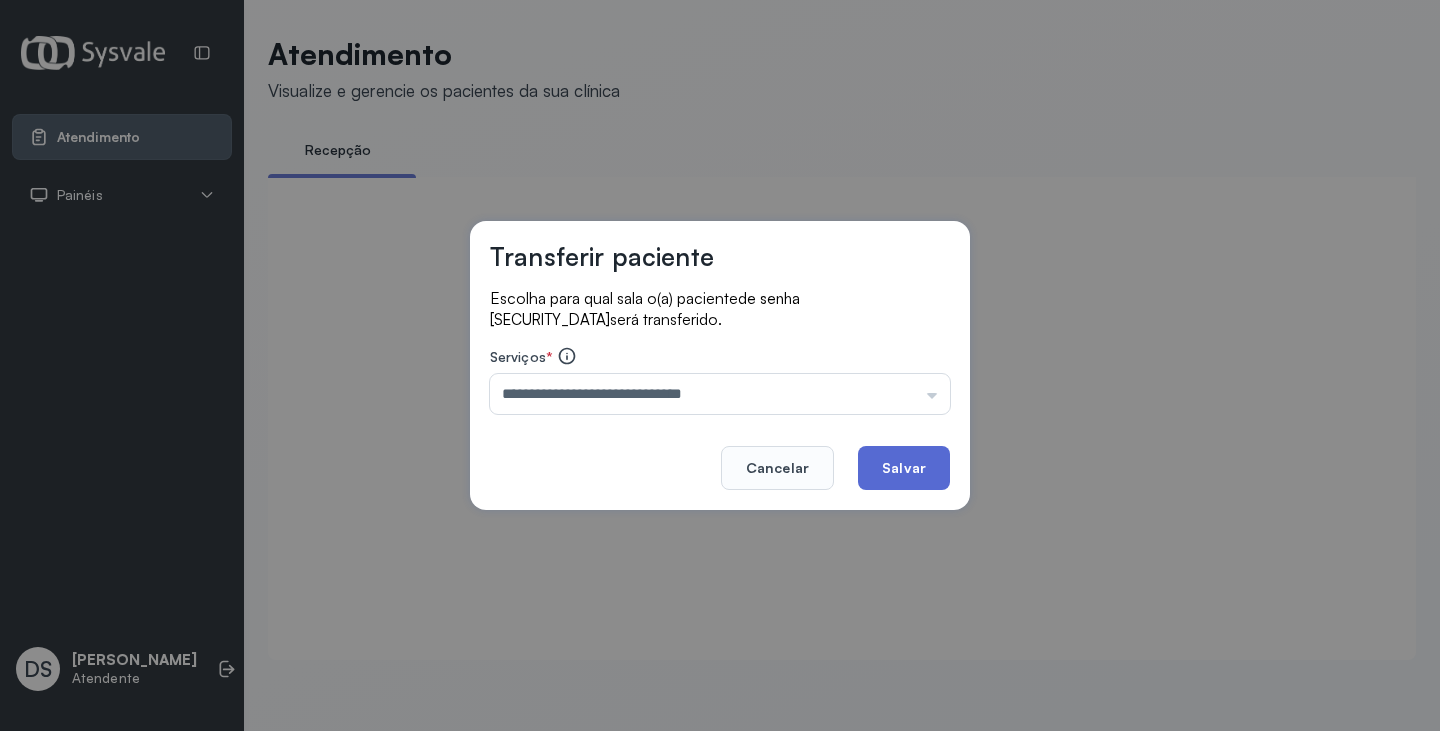 click on "Salvar" 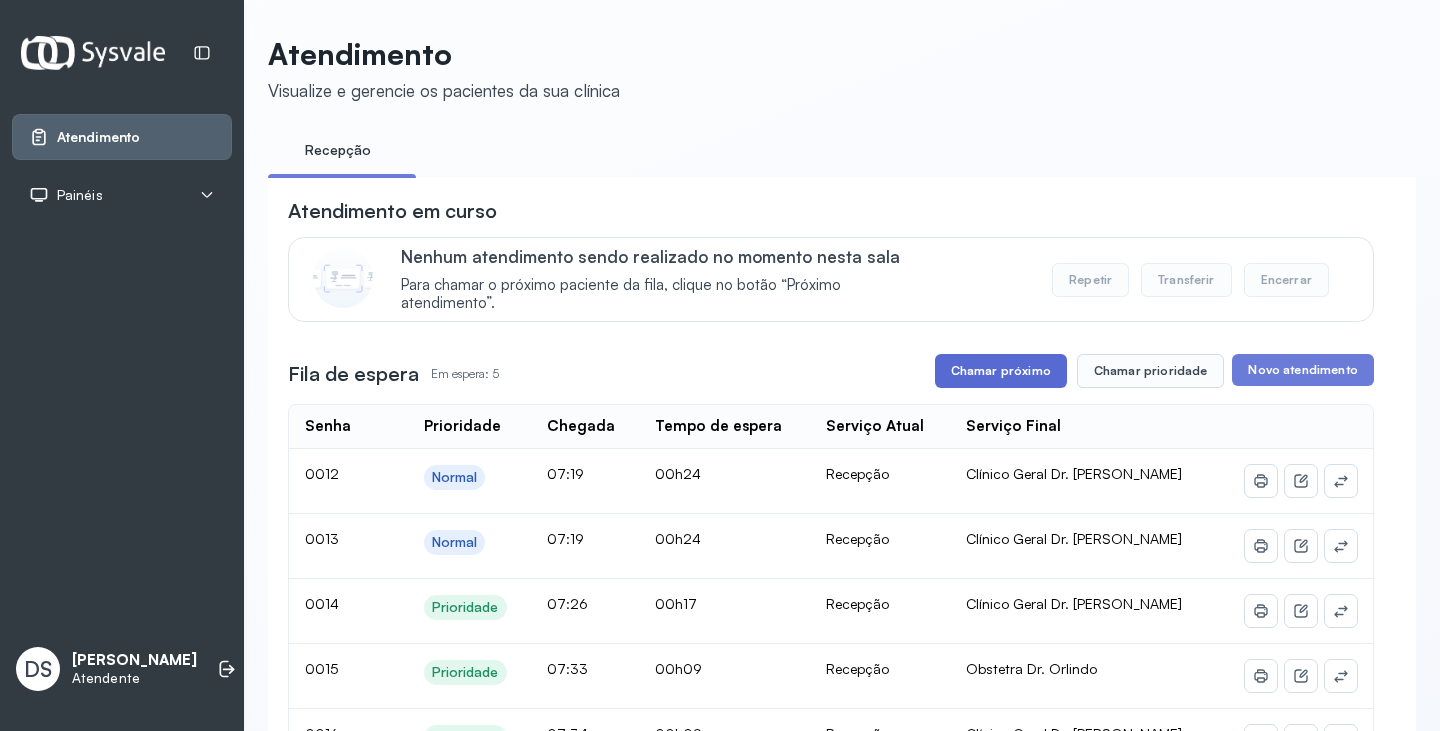 click on "Chamar próximo" at bounding box center [1001, 371] 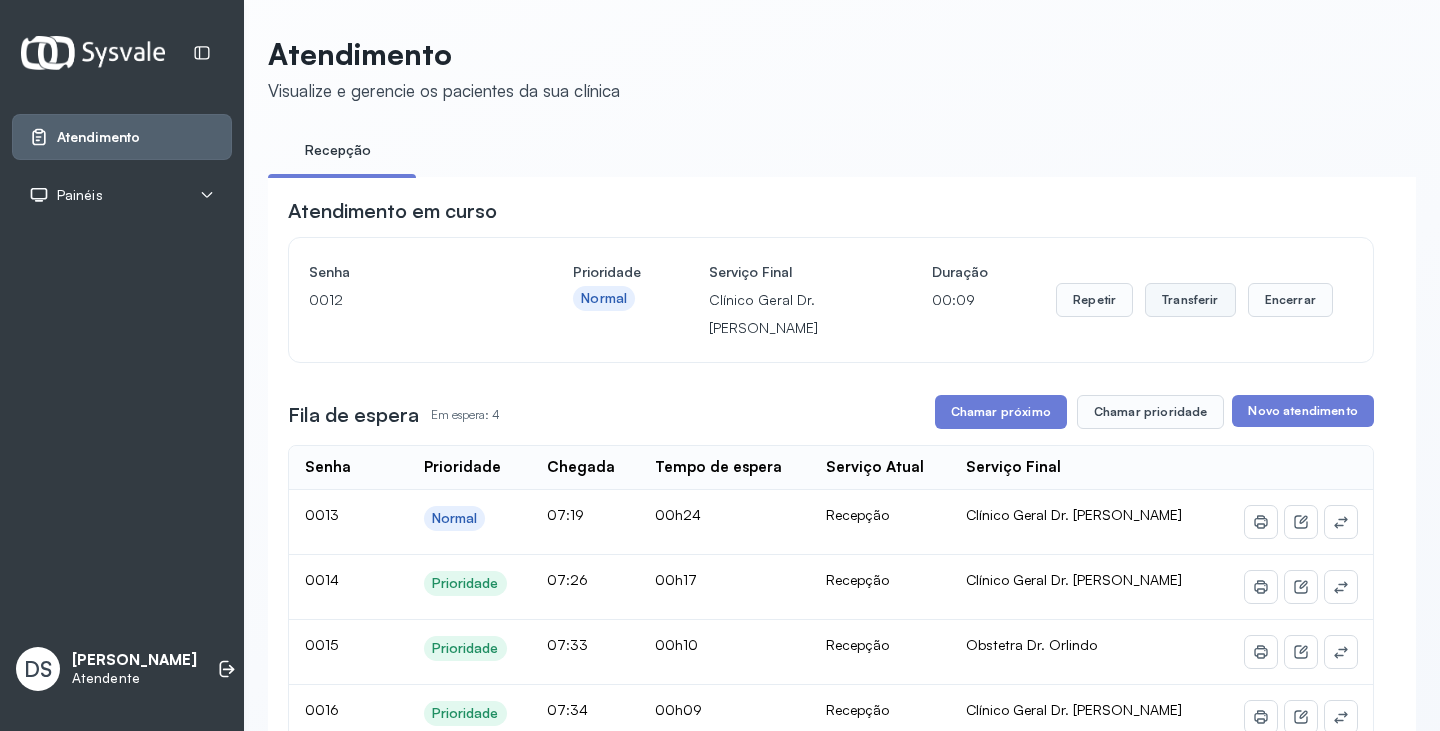 click on "Transferir" at bounding box center (1190, 300) 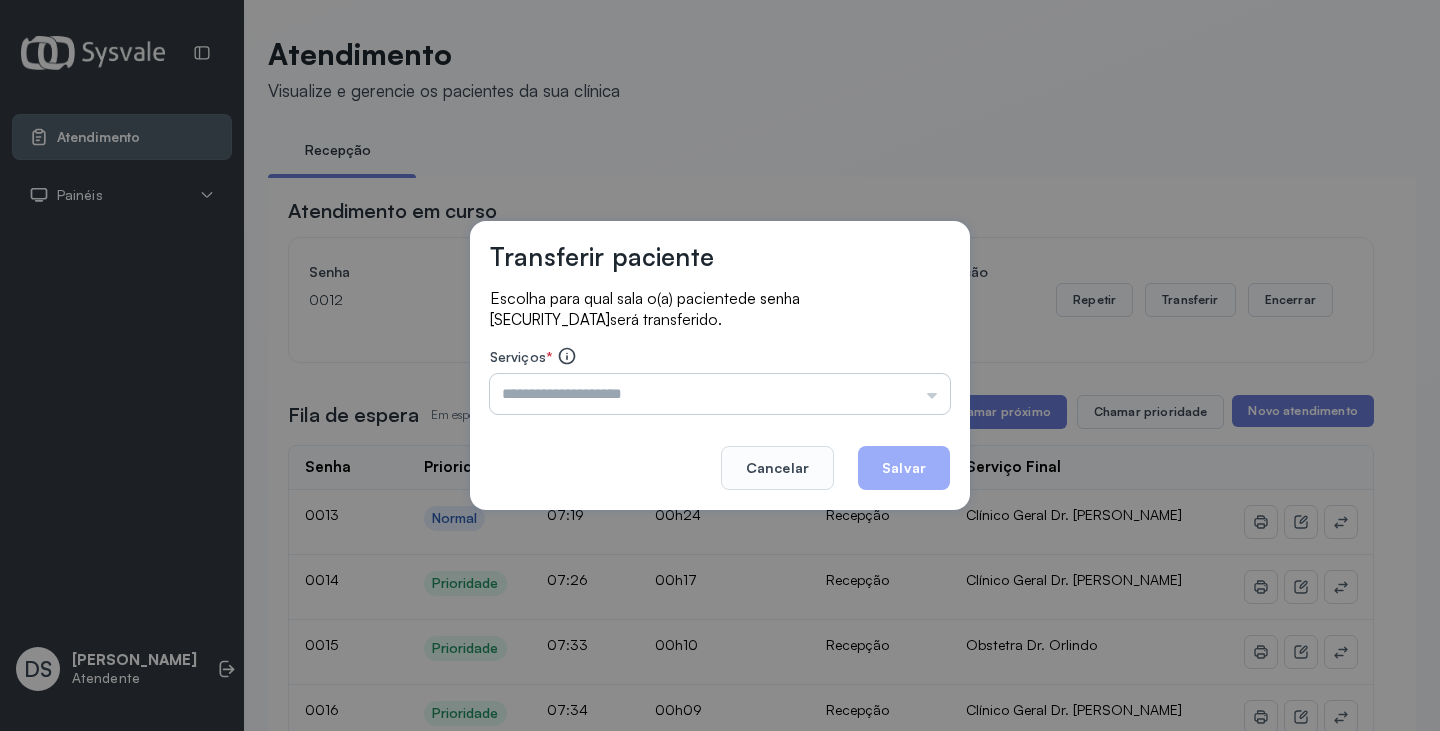 click at bounding box center (720, 394) 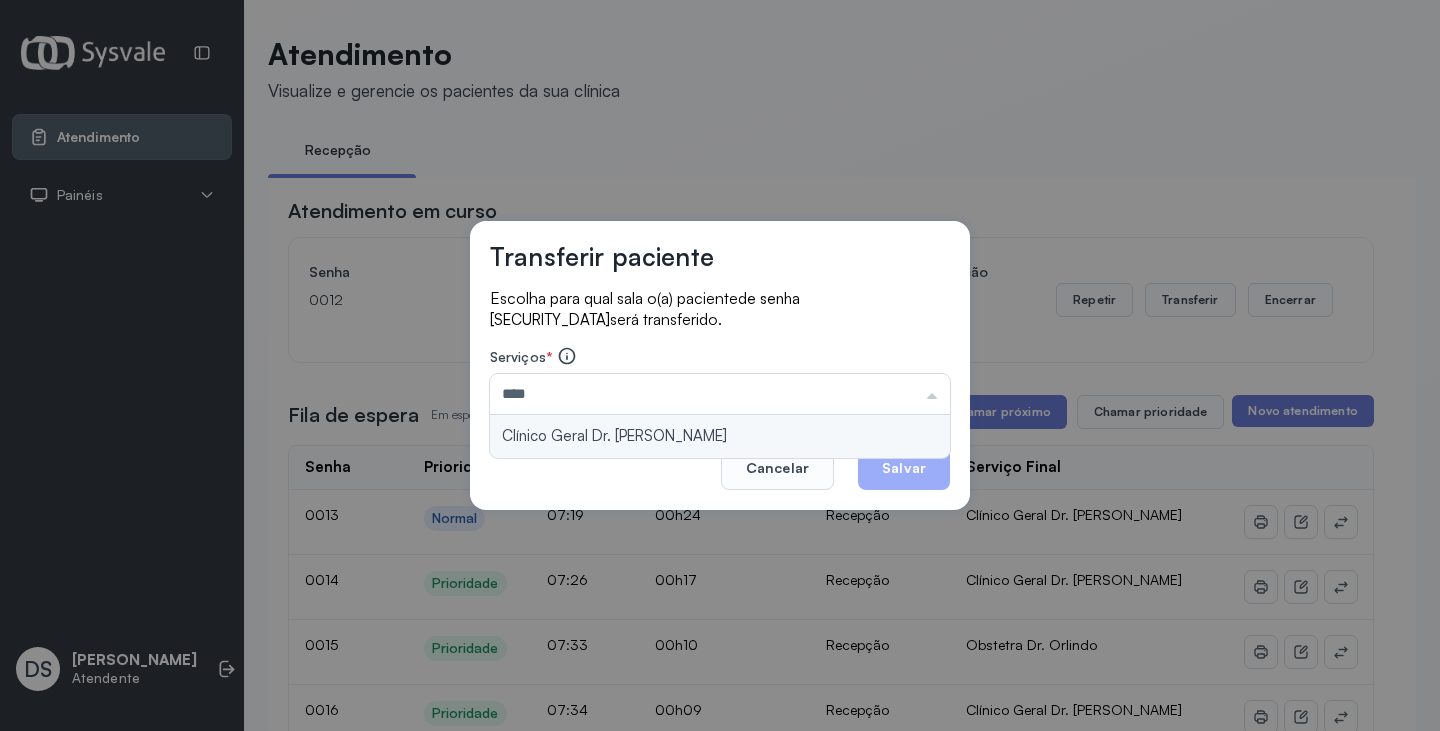 type on "**********" 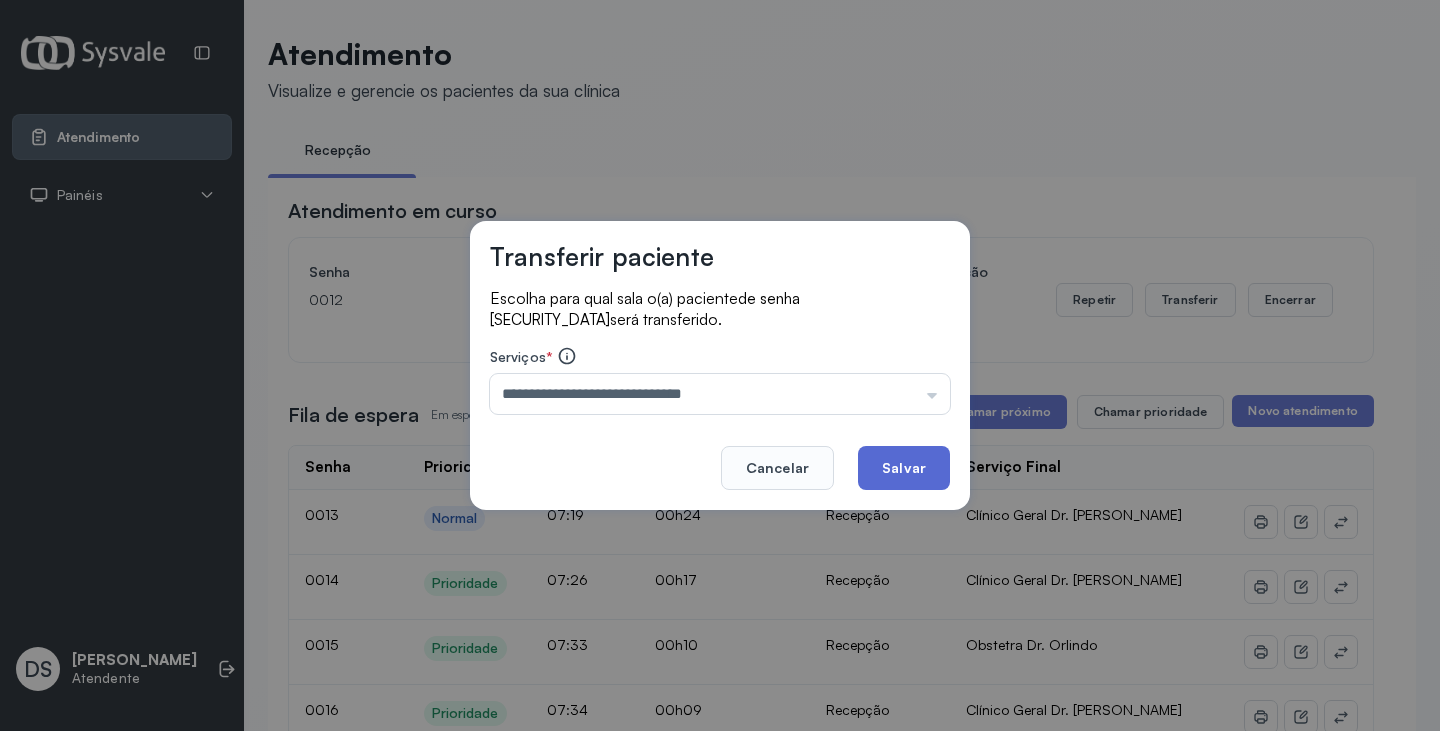 drag, startPoint x: 813, startPoint y: 443, endPoint x: 885, endPoint y: 445, distance: 72.02777 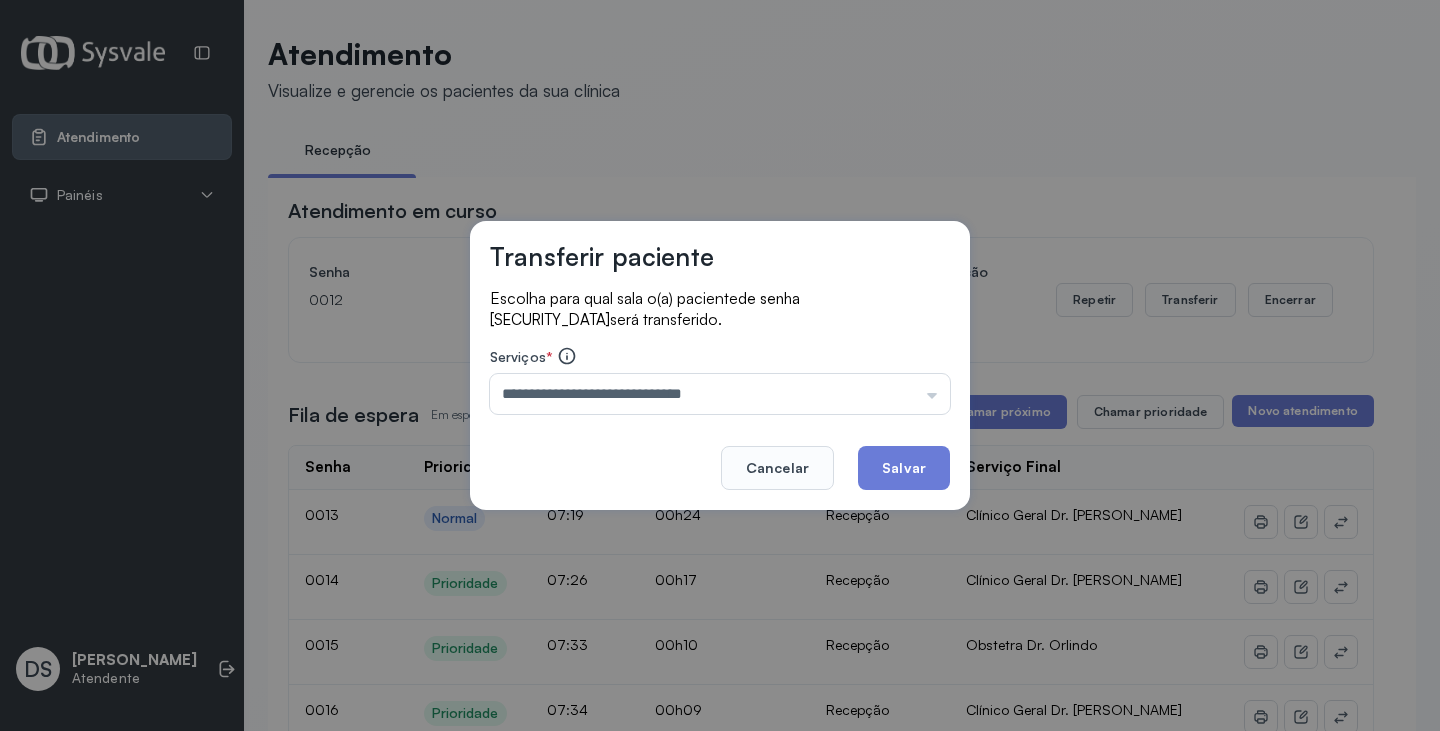 drag, startPoint x: 894, startPoint y: 456, endPoint x: 750, endPoint y: 277, distance: 229.73245 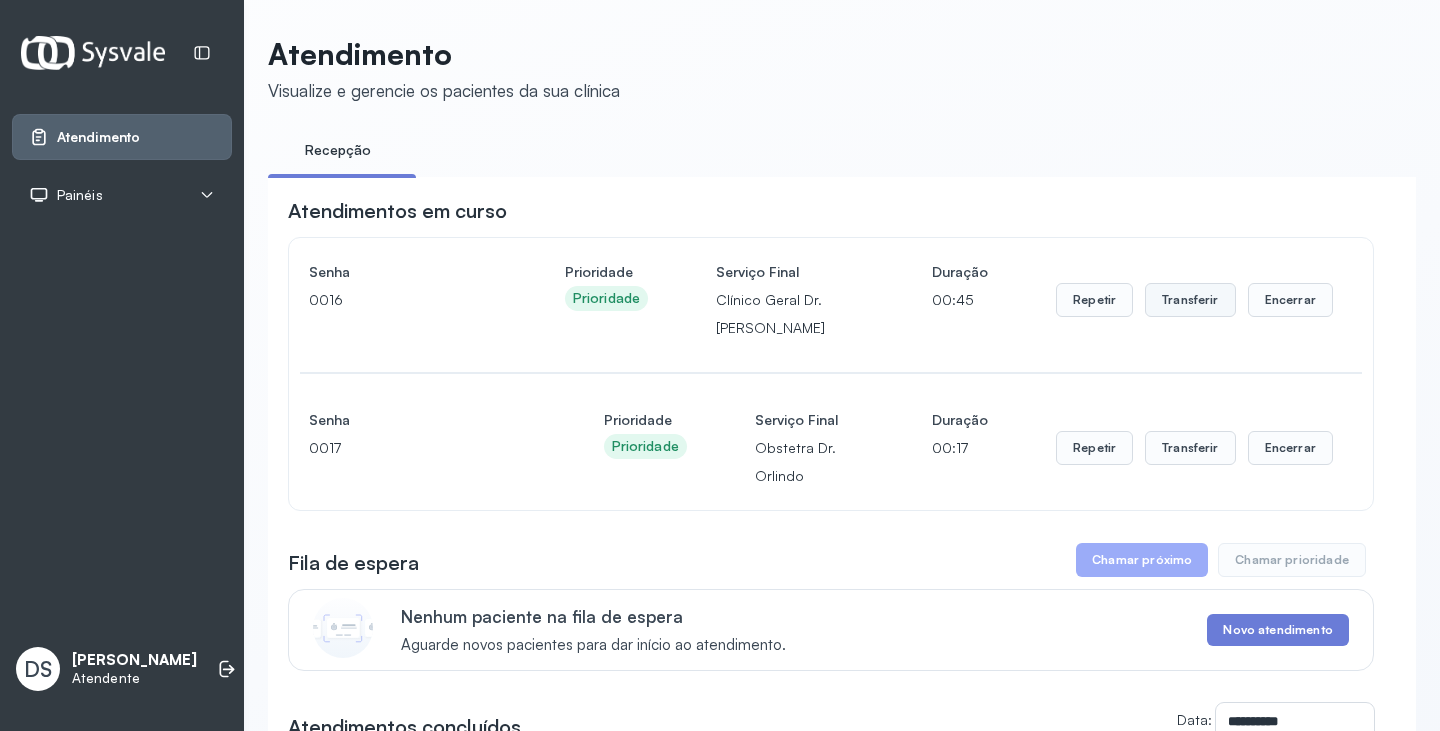 click on "Transferir" at bounding box center (1190, 300) 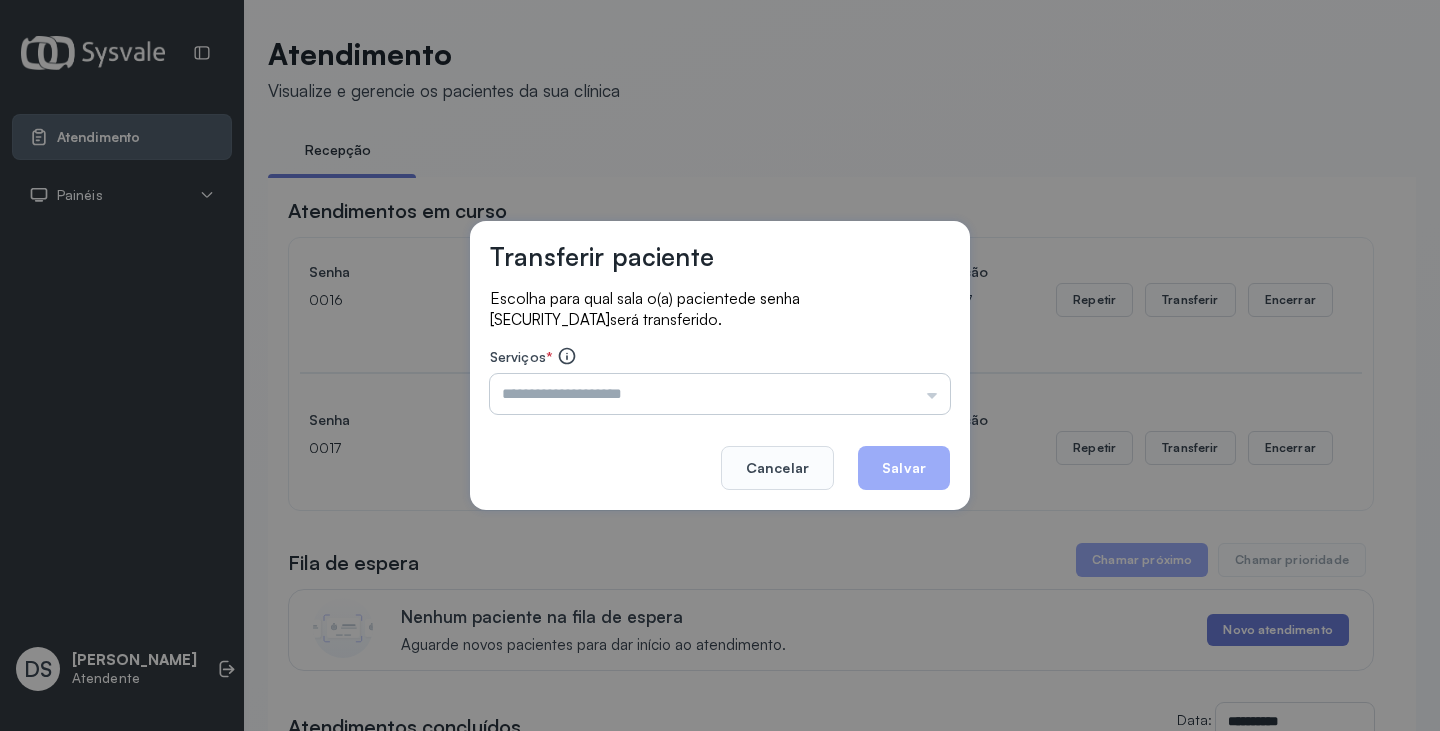 click at bounding box center (720, 394) 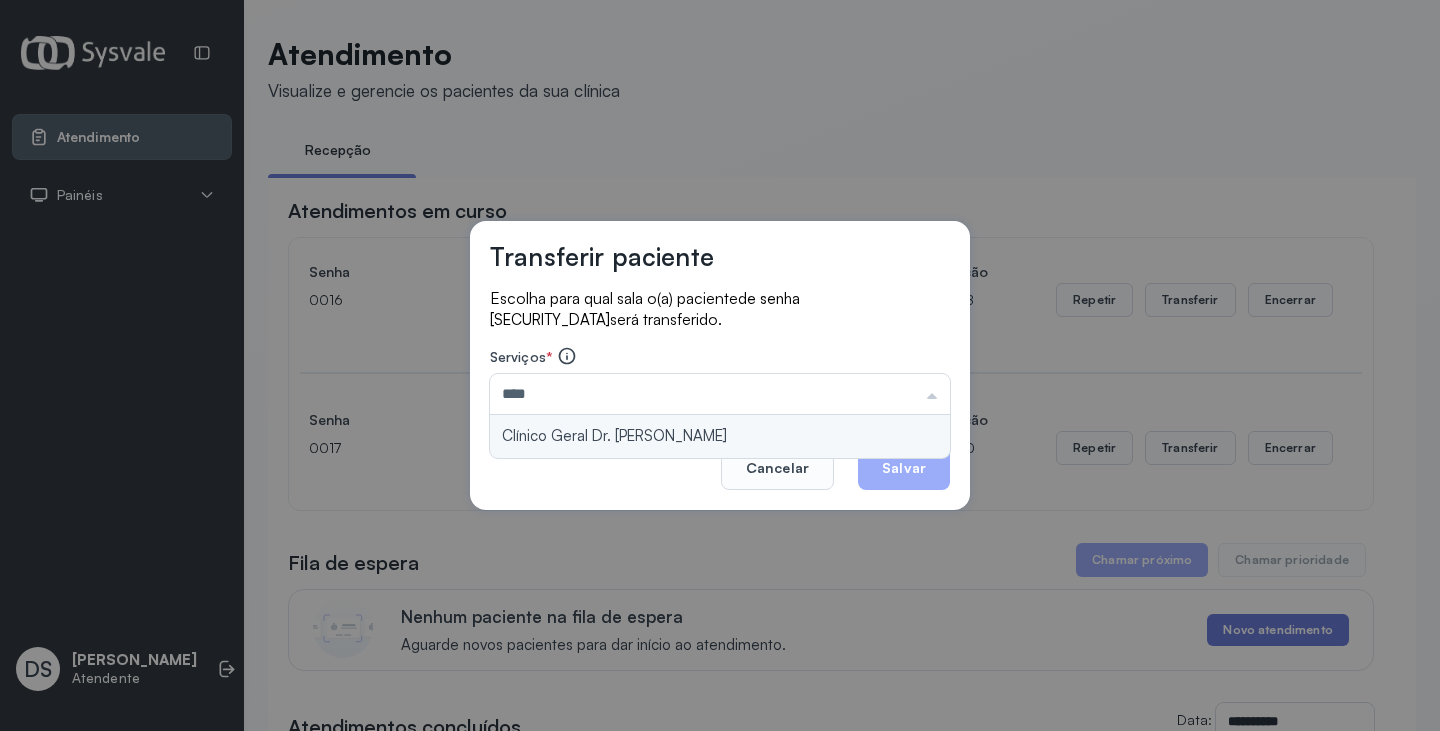 type on "**********" 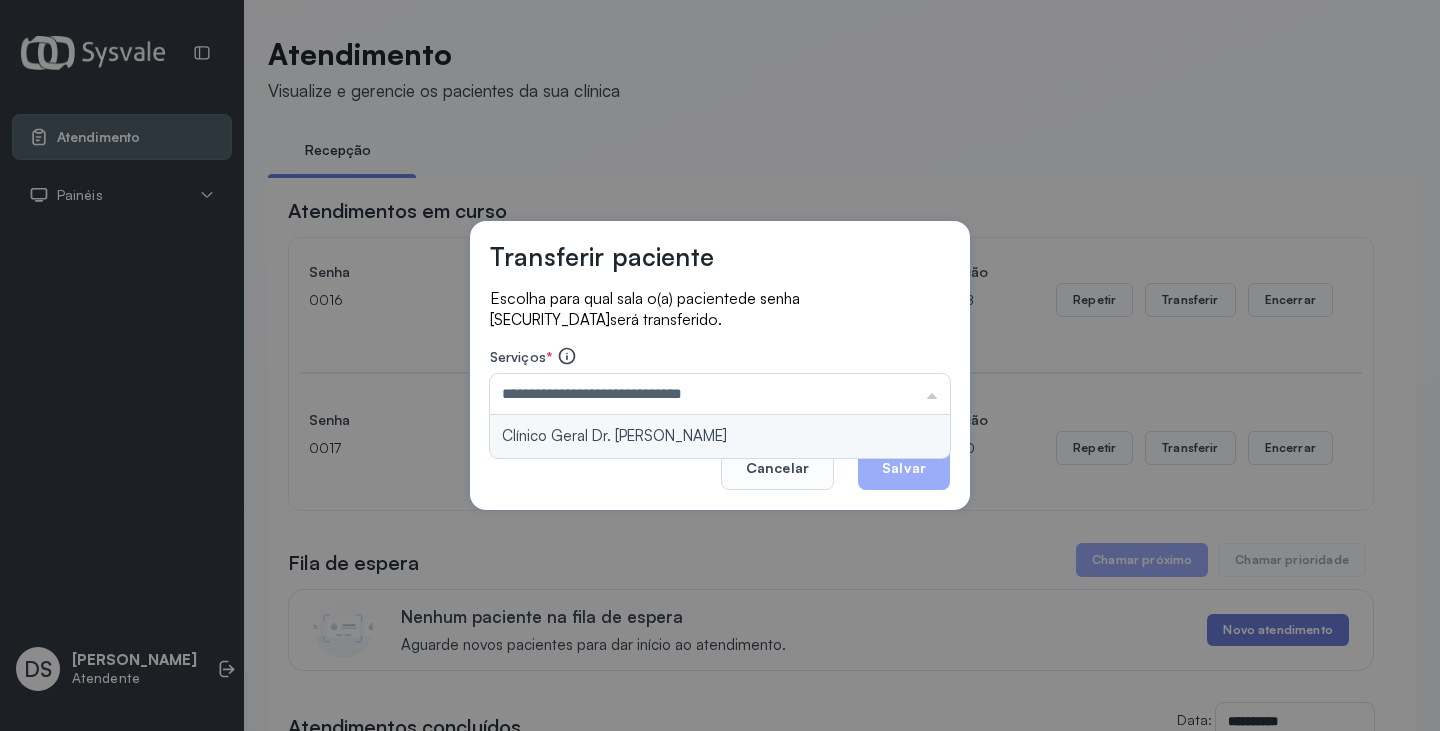 click on "**********" at bounding box center (720, 365) 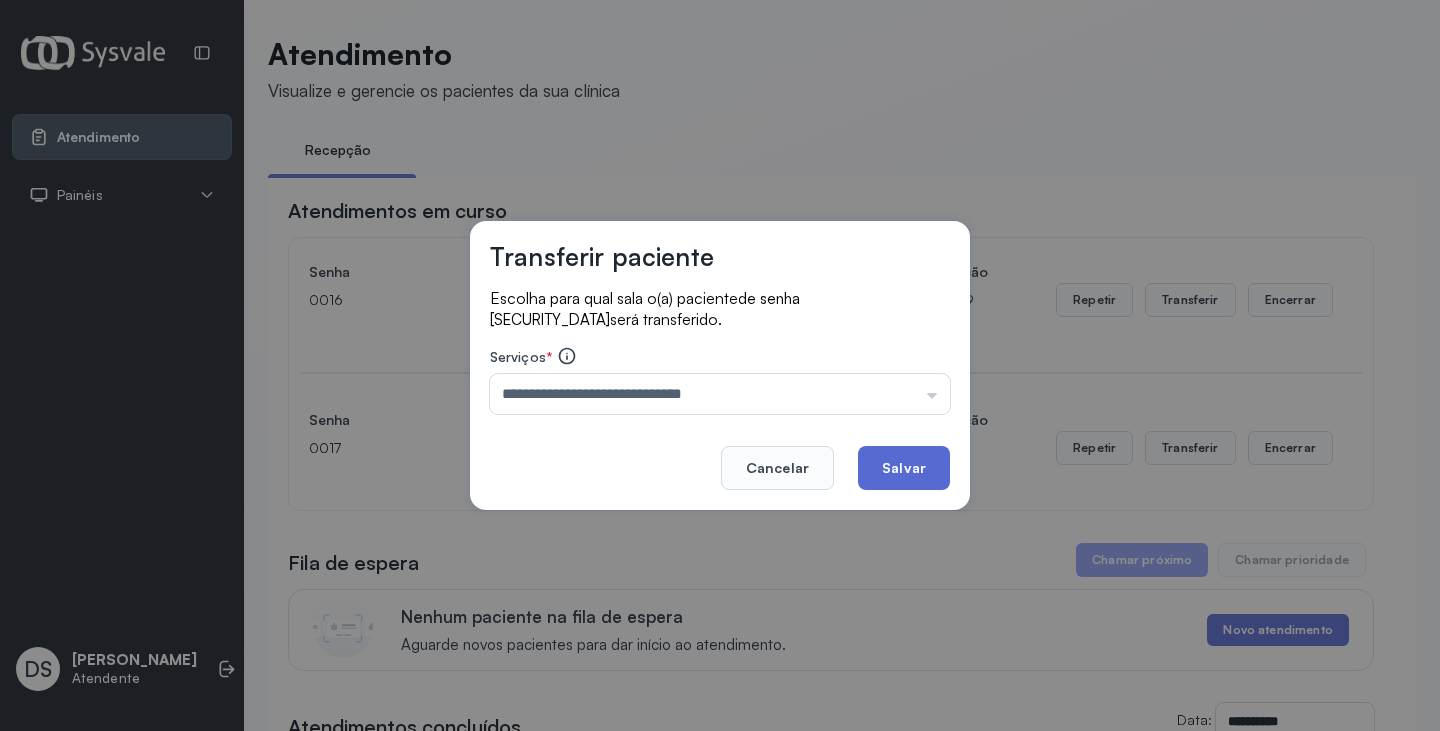 click on "Salvar" 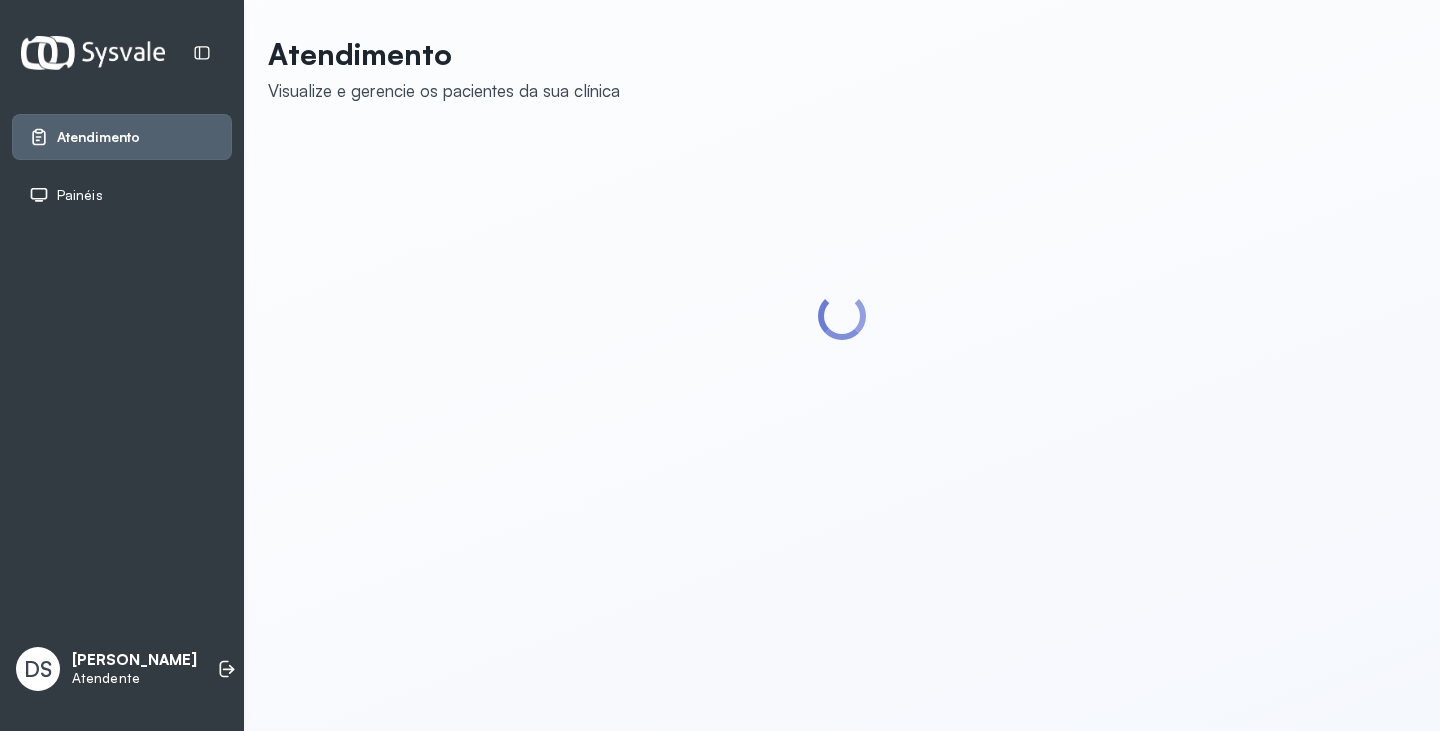 scroll, scrollTop: 0, scrollLeft: 0, axis: both 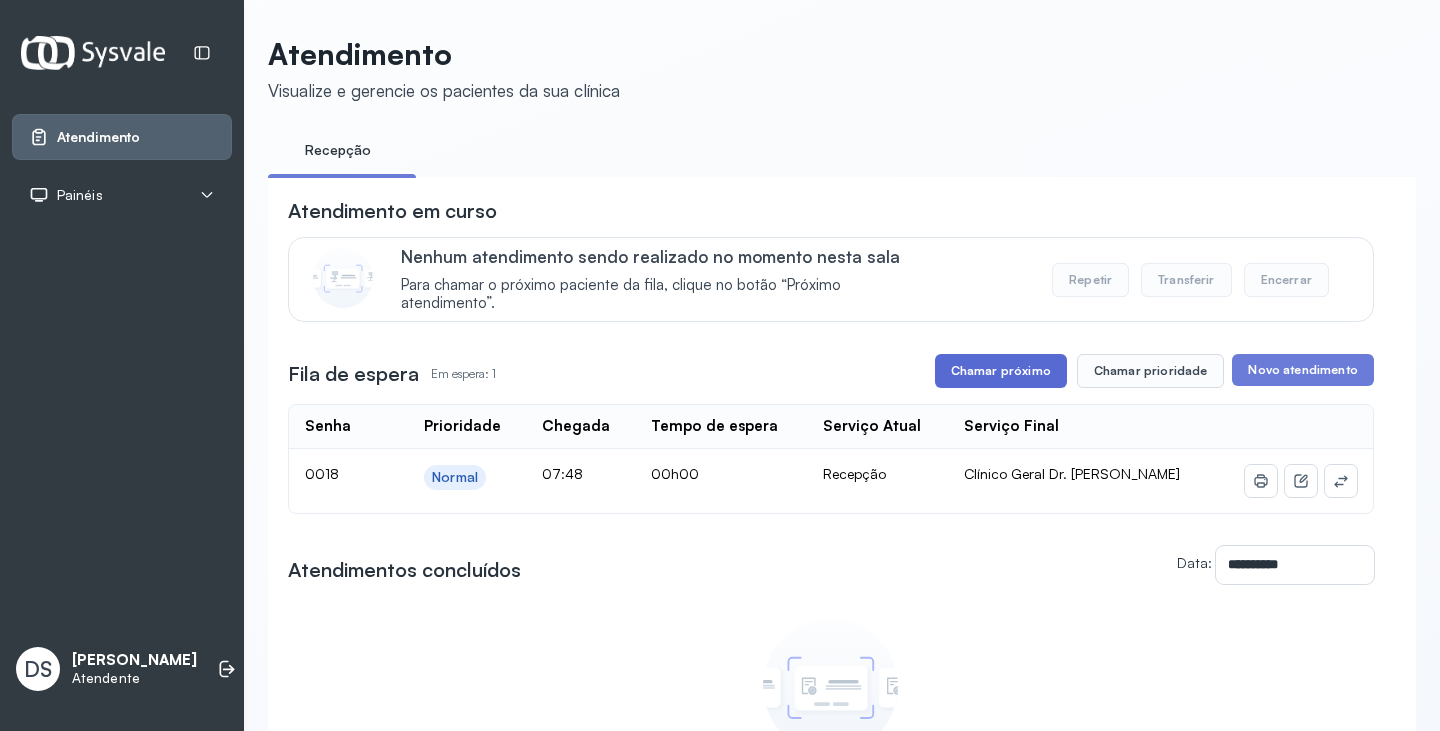 click on "Chamar próximo" at bounding box center [1001, 371] 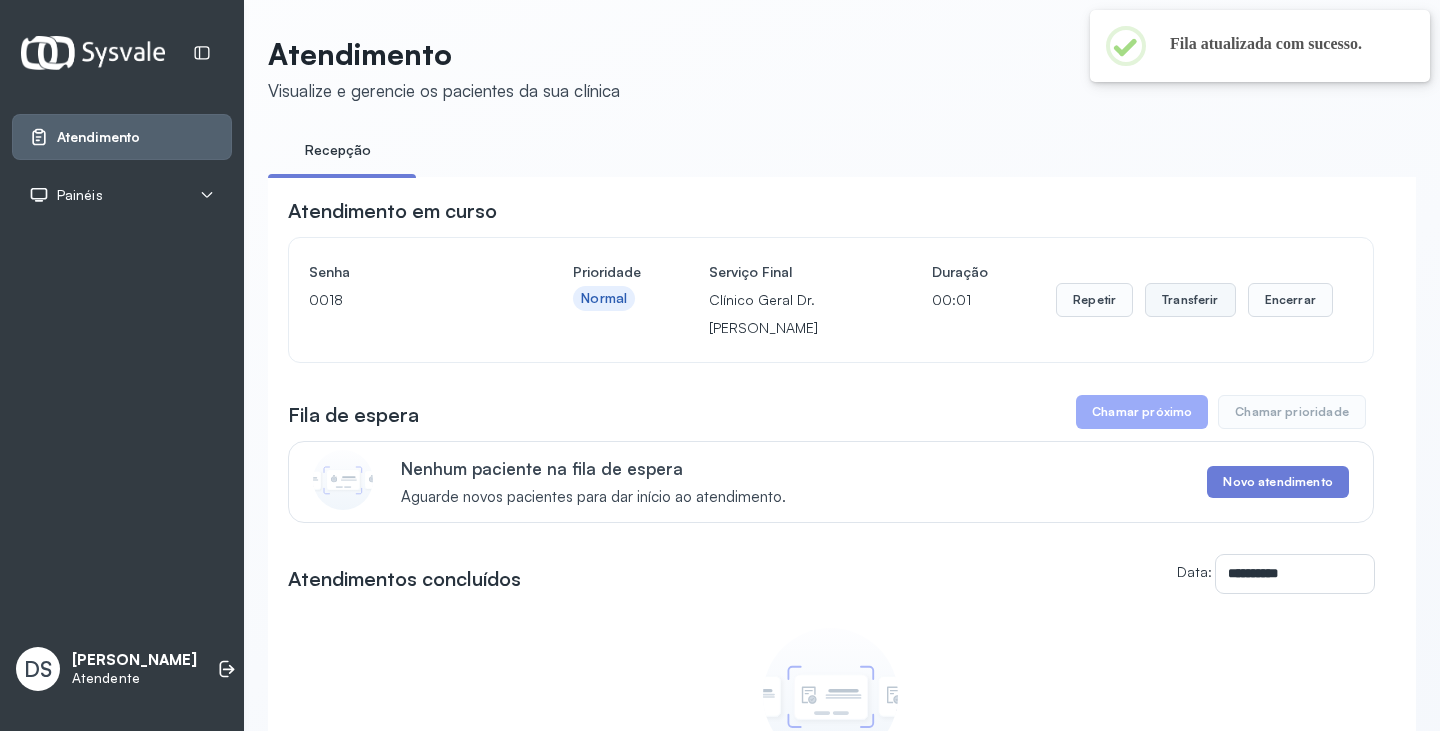 click on "Transferir" at bounding box center (1190, 300) 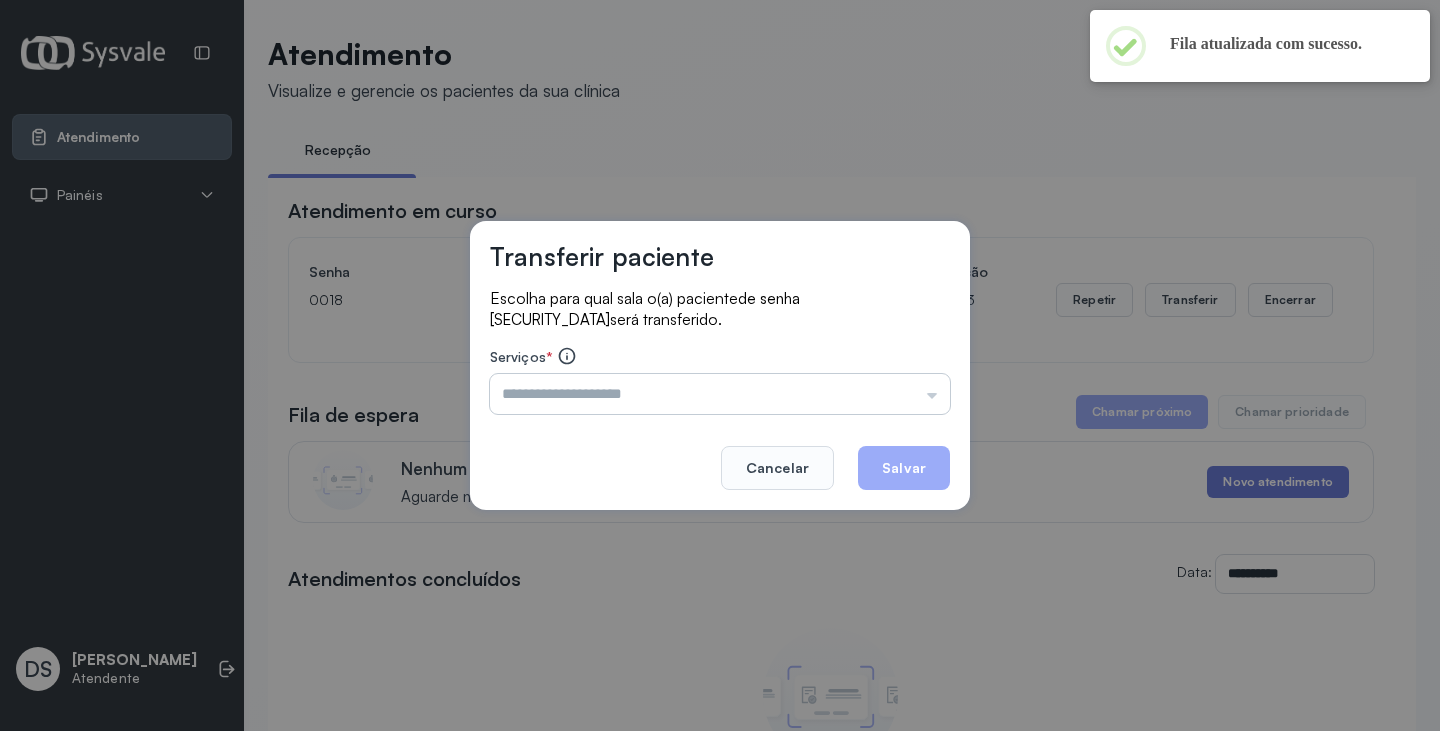 click at bounding box center (720, 394) 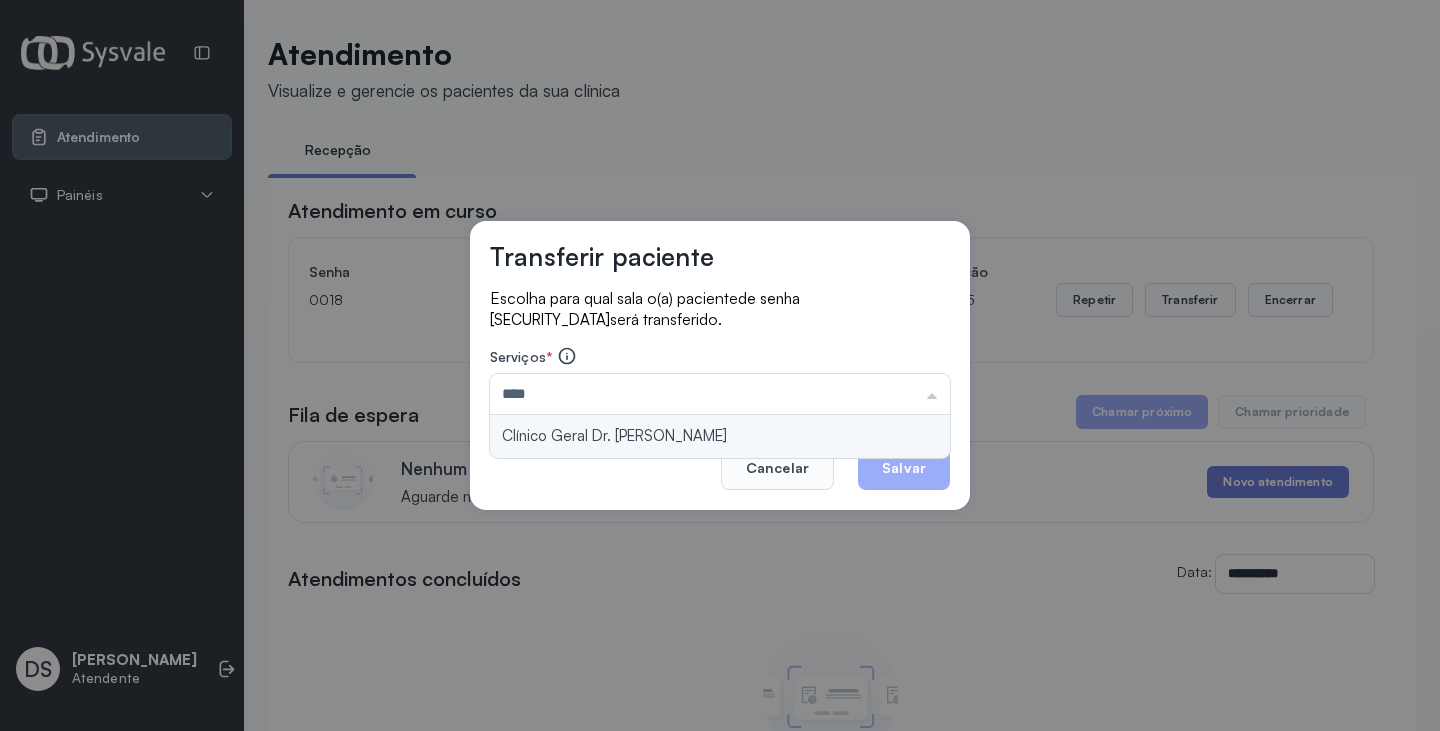 type on "**********" 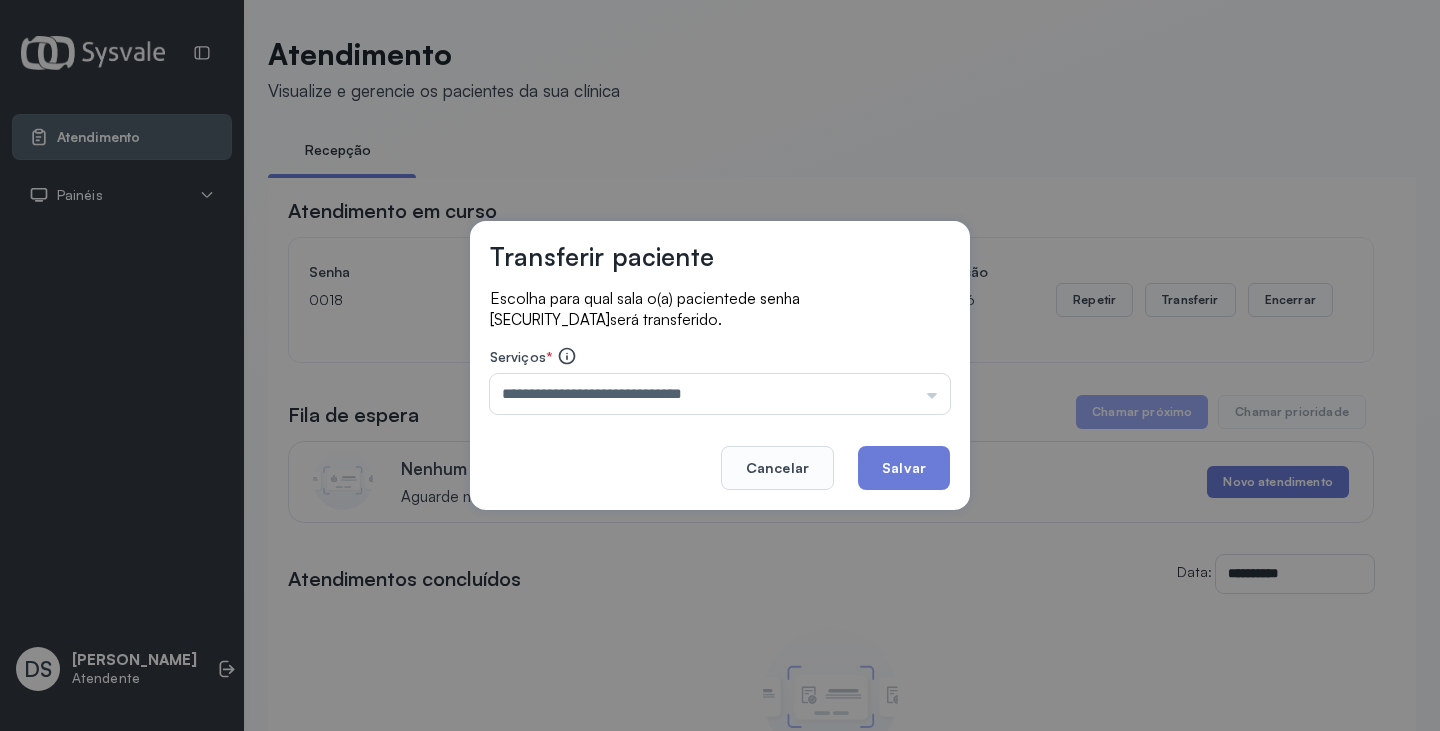 drag, startPoint x: 789, startPoint y: 436, endPoint x: 843, endPoint y: 451, distance: 56.044624 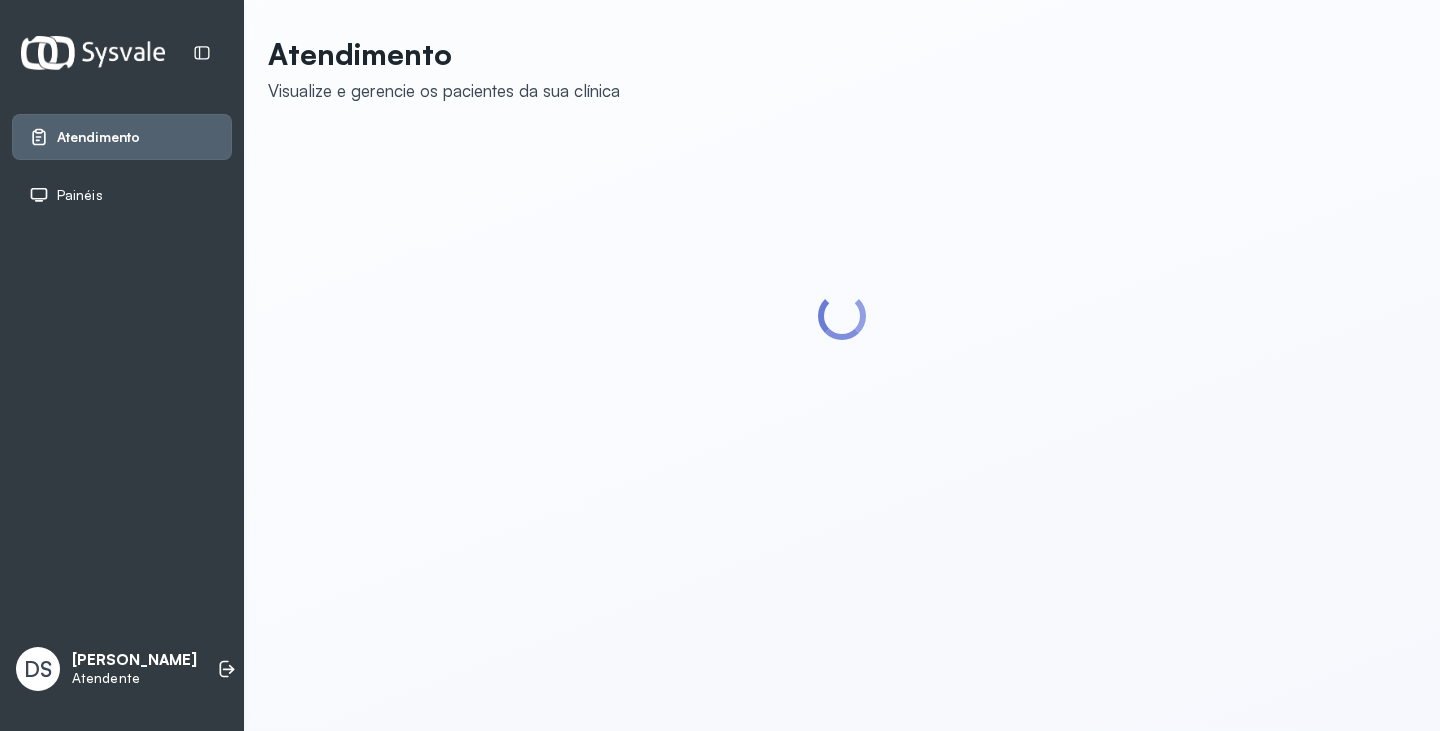 scroll, scrollTop: 0, scrollLeft: 0, axis: both 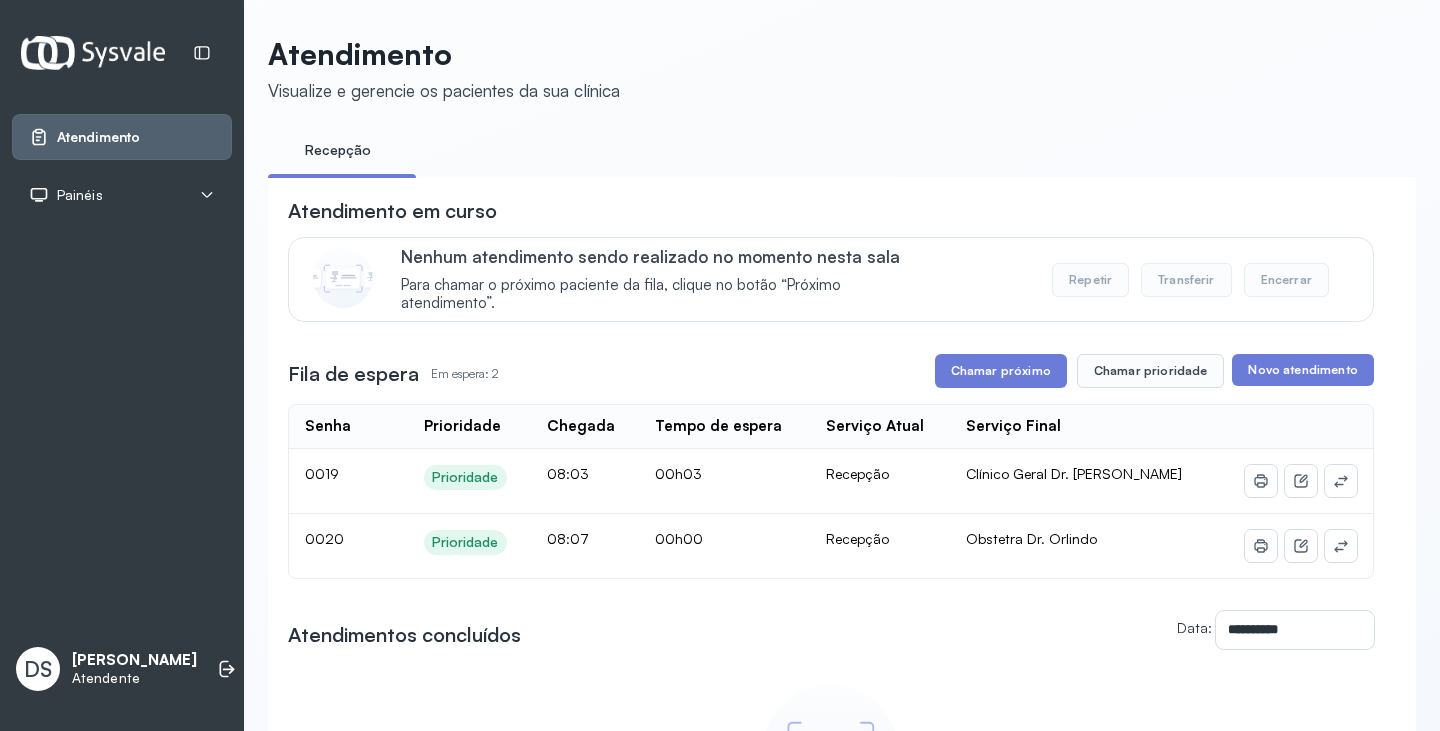 click on "Chamar próximo" at bounding box center [1001, 371] 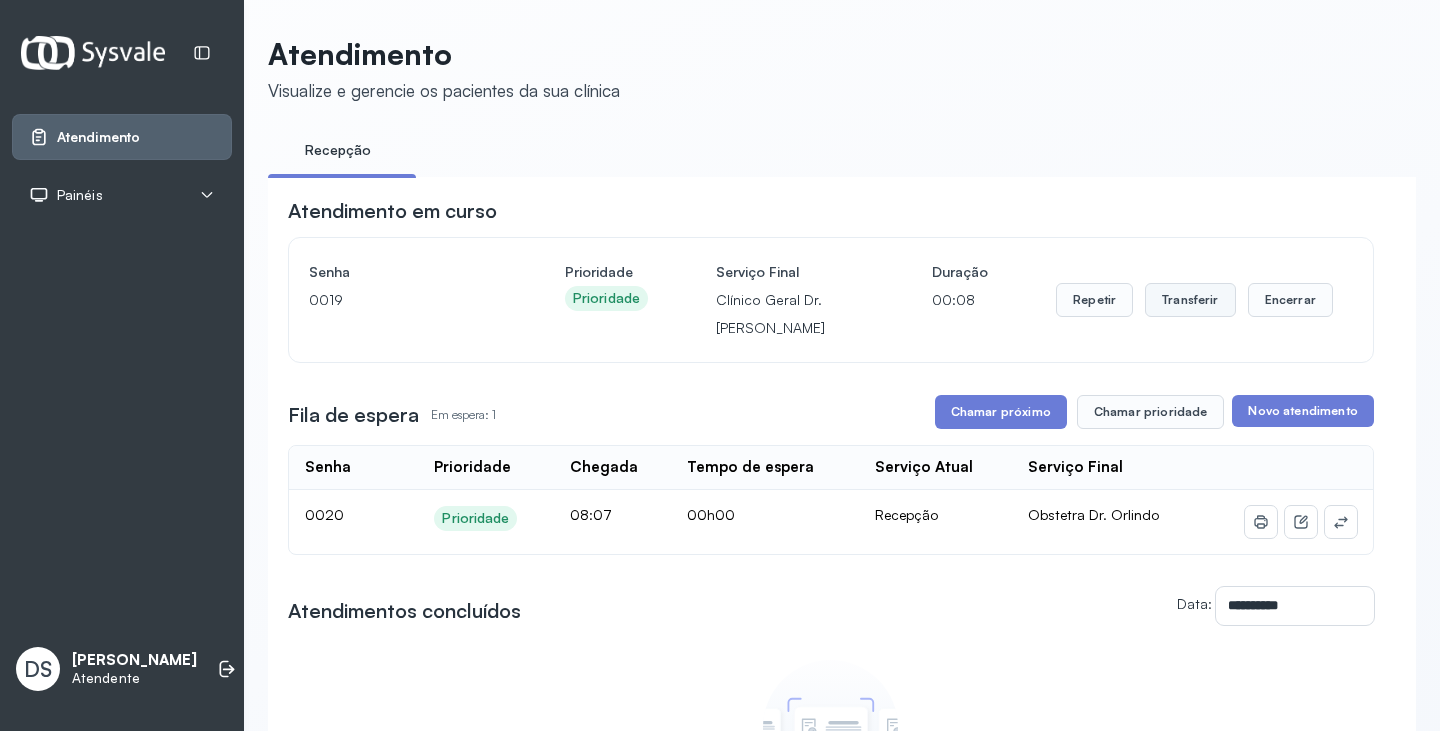 click on "Transferir" at bounding box center [1190, 300] 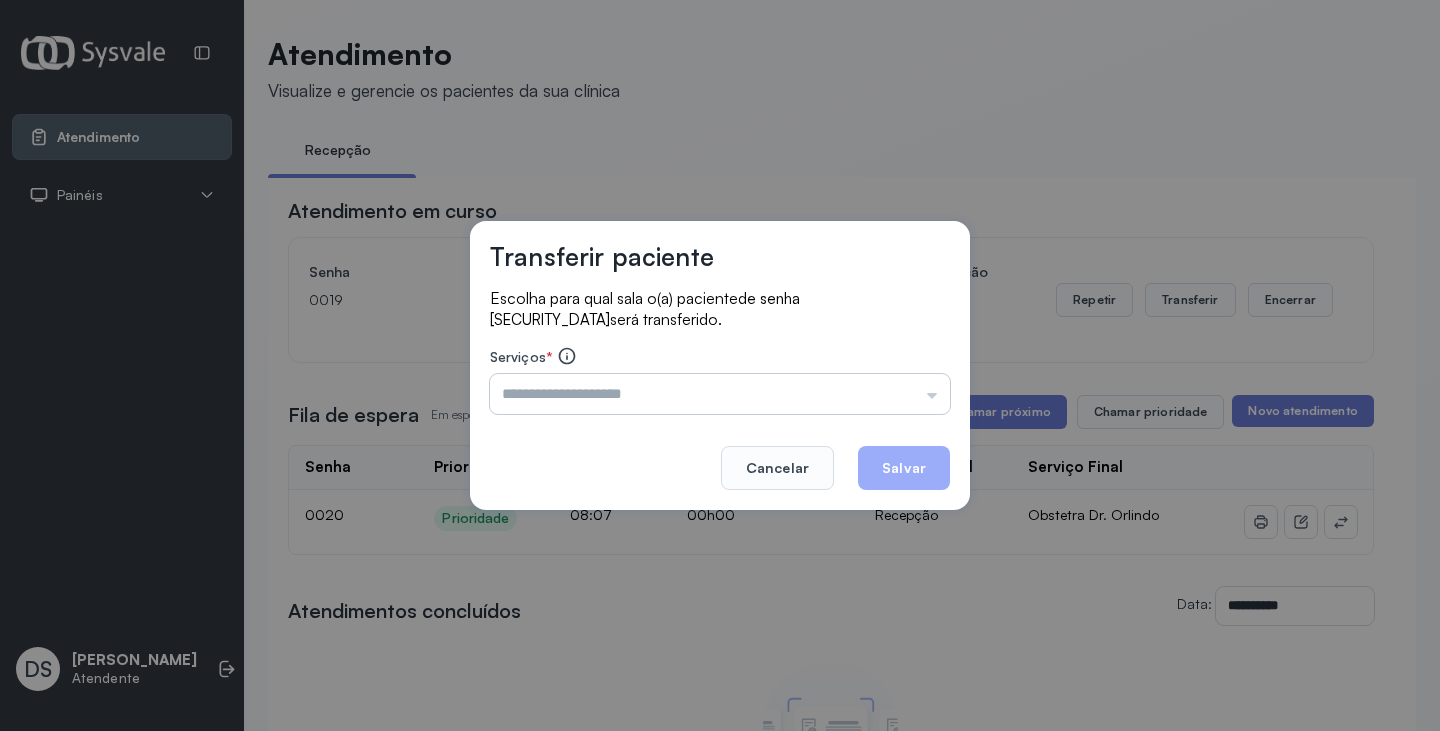 click at bounding box center (720, 394) 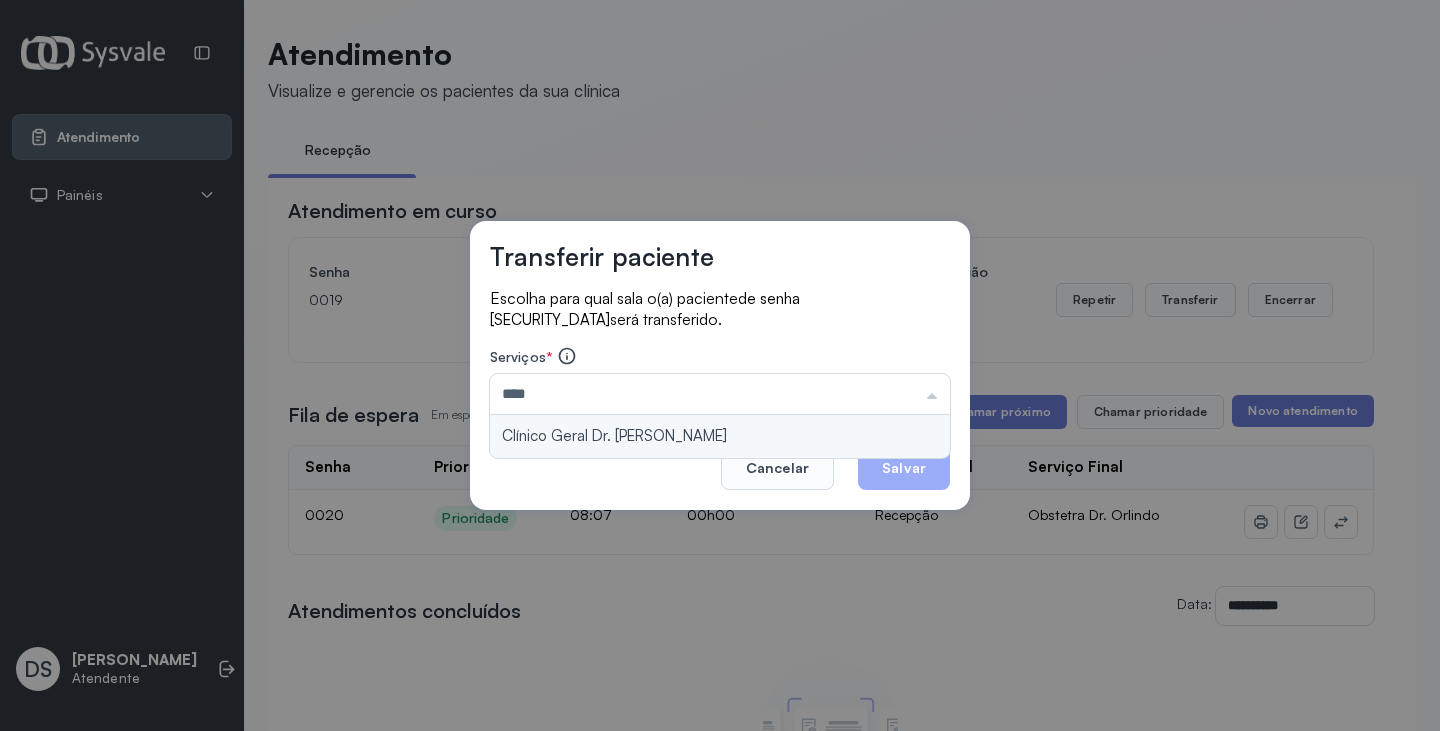 type on "**********" 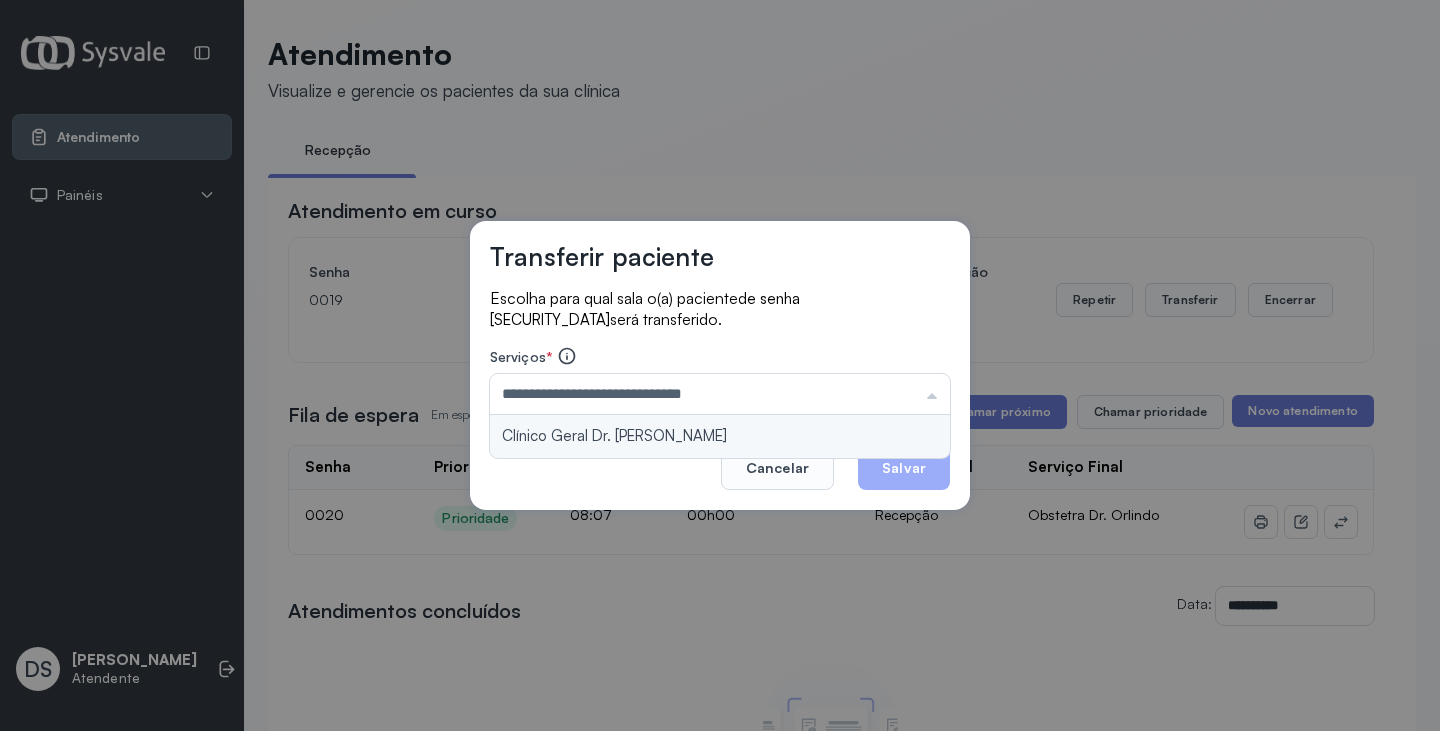 drag, startPoint x: 780, startPoint y: 432, endPoint x: 846, endPoint y: 451, distance: 68.68042 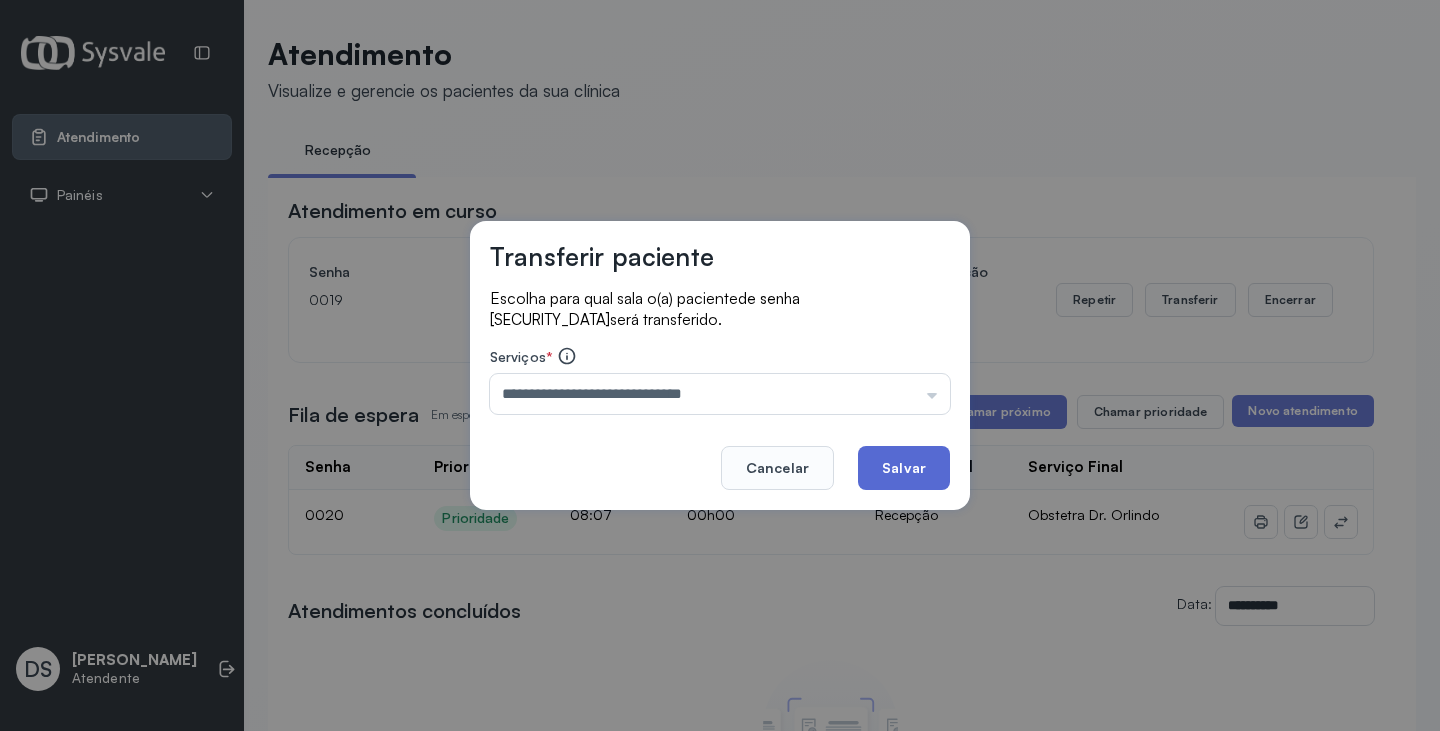 click on "Salvar" 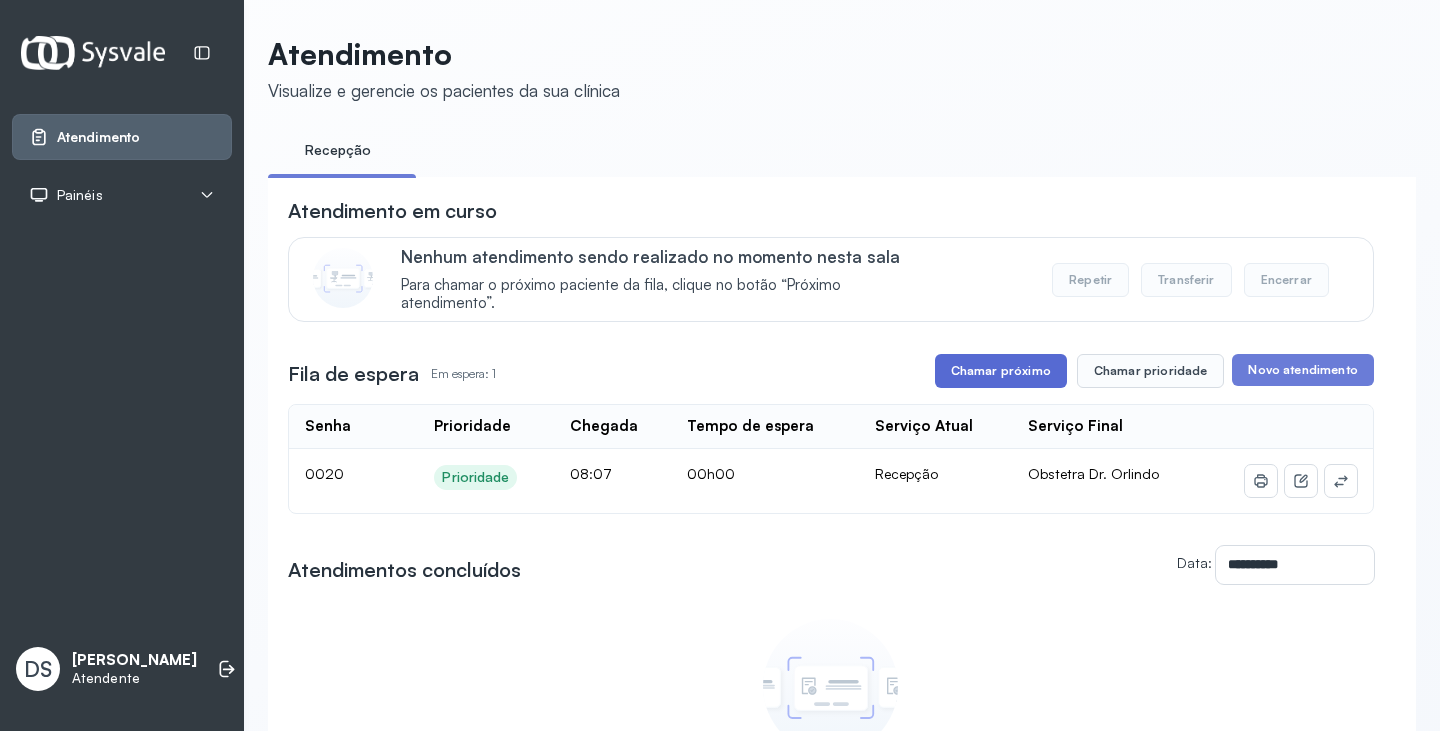 click on "Chamar próximo" at bounding box center (1001, 371) 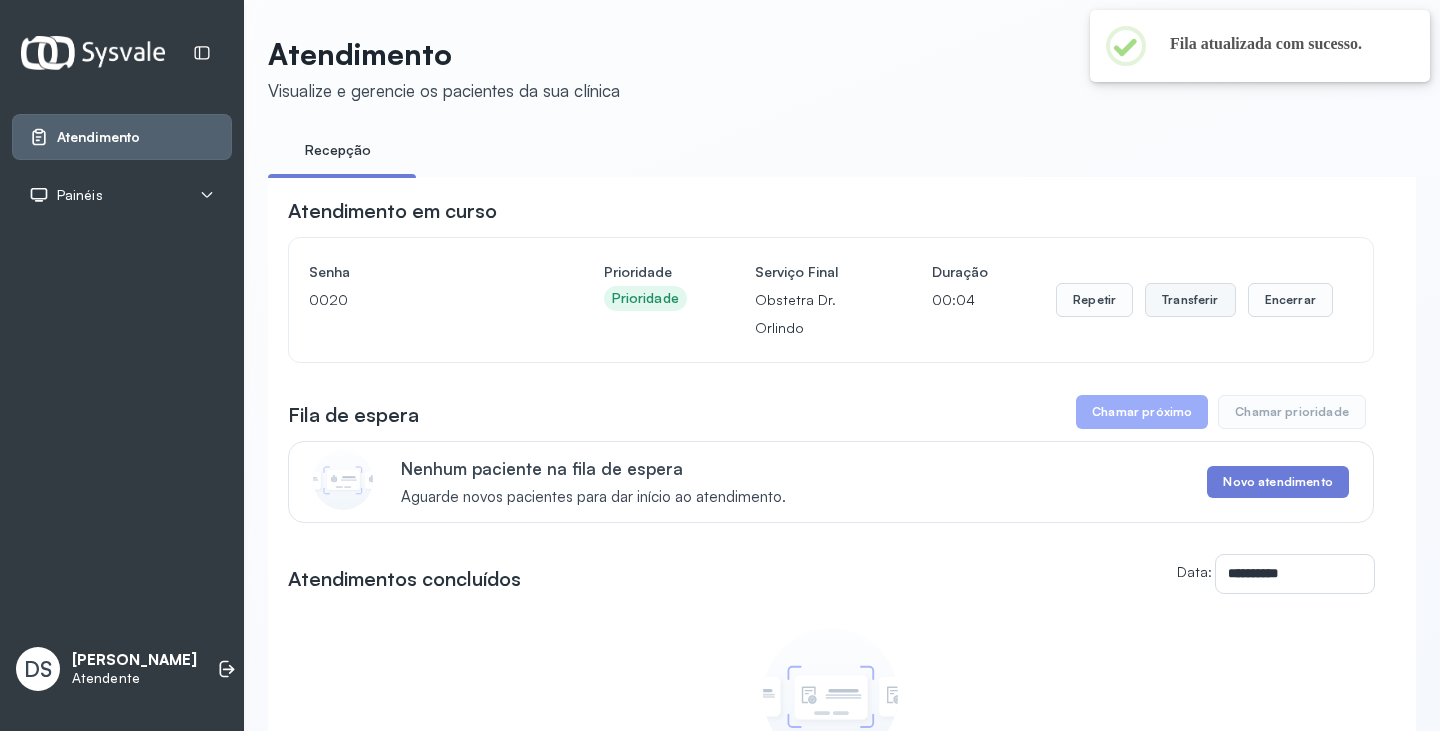 click on "Transferir" at bounding box center (1190, 300) 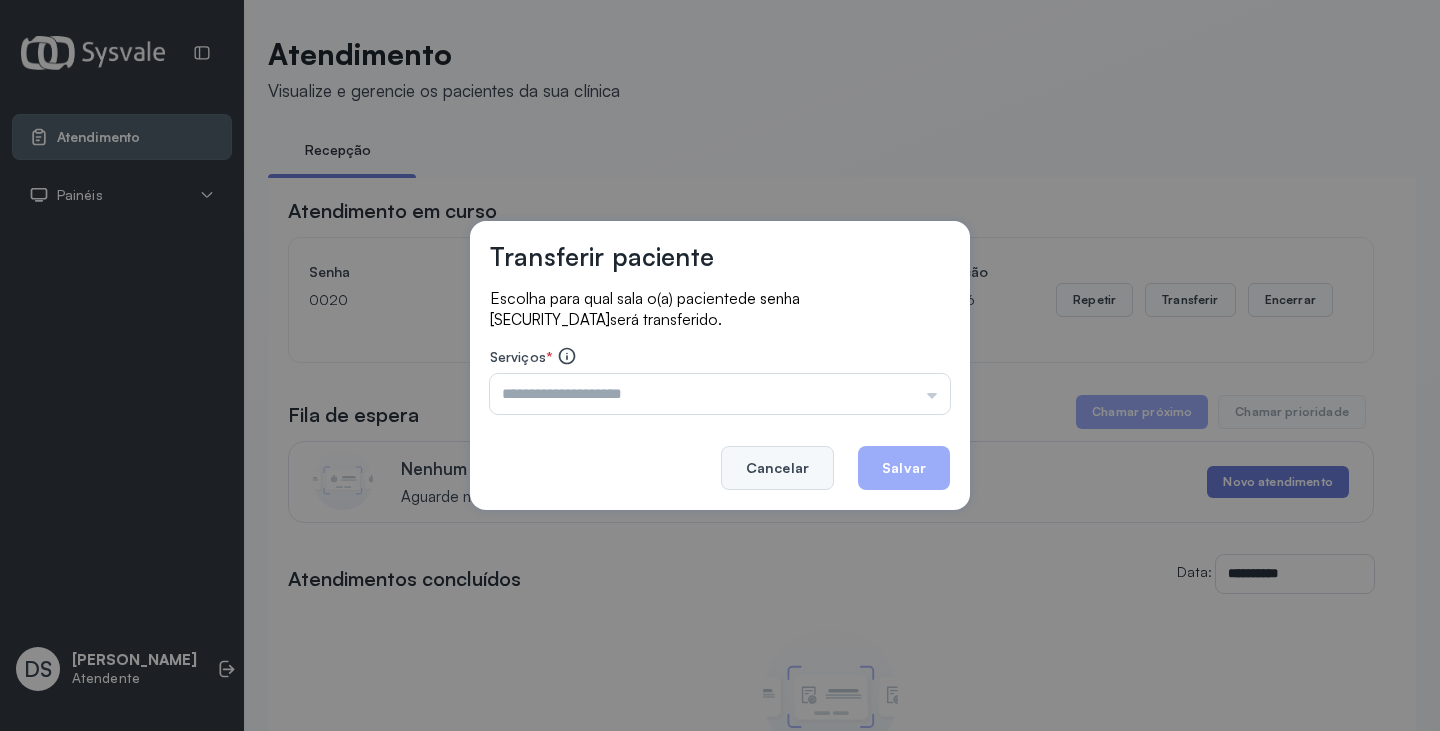 click on "Cancelar" 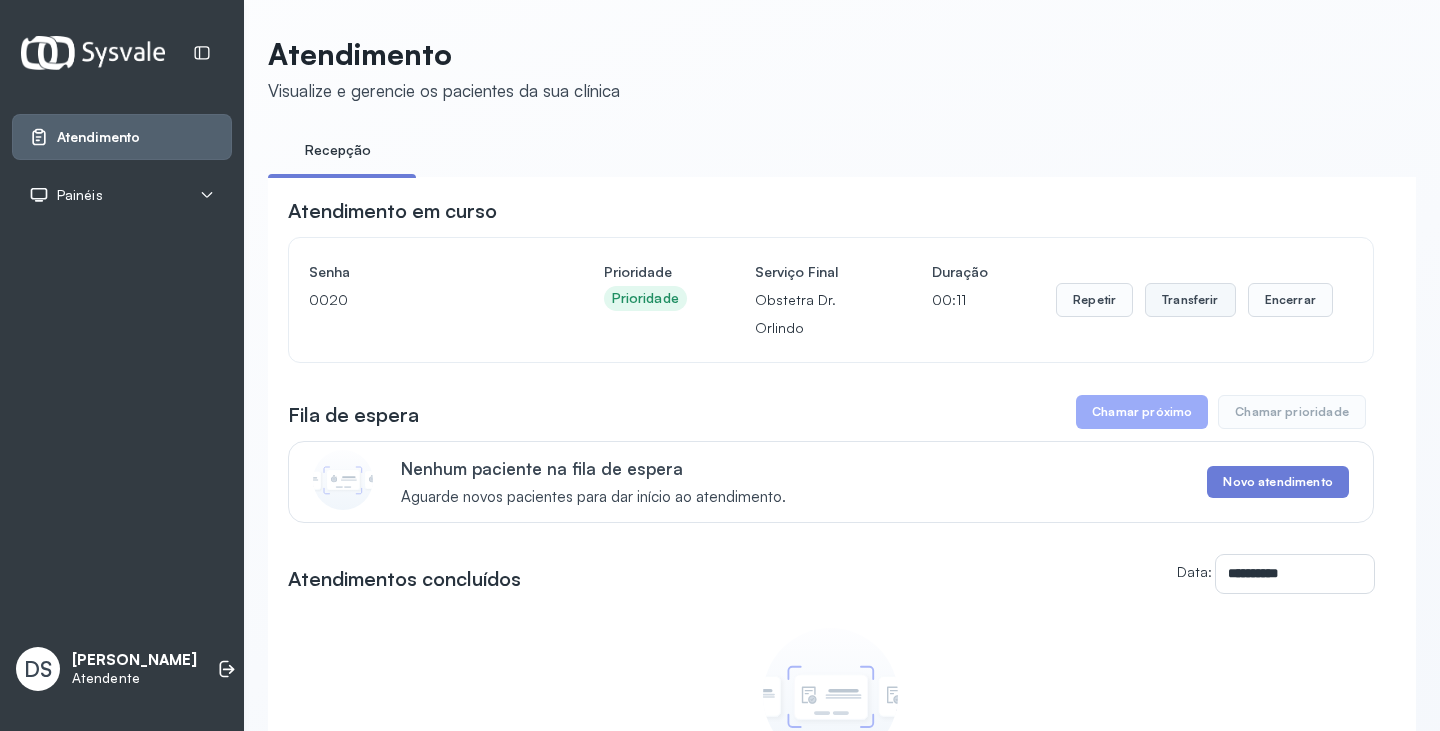 click on "Transferir" at bounding box center [1190, 300] 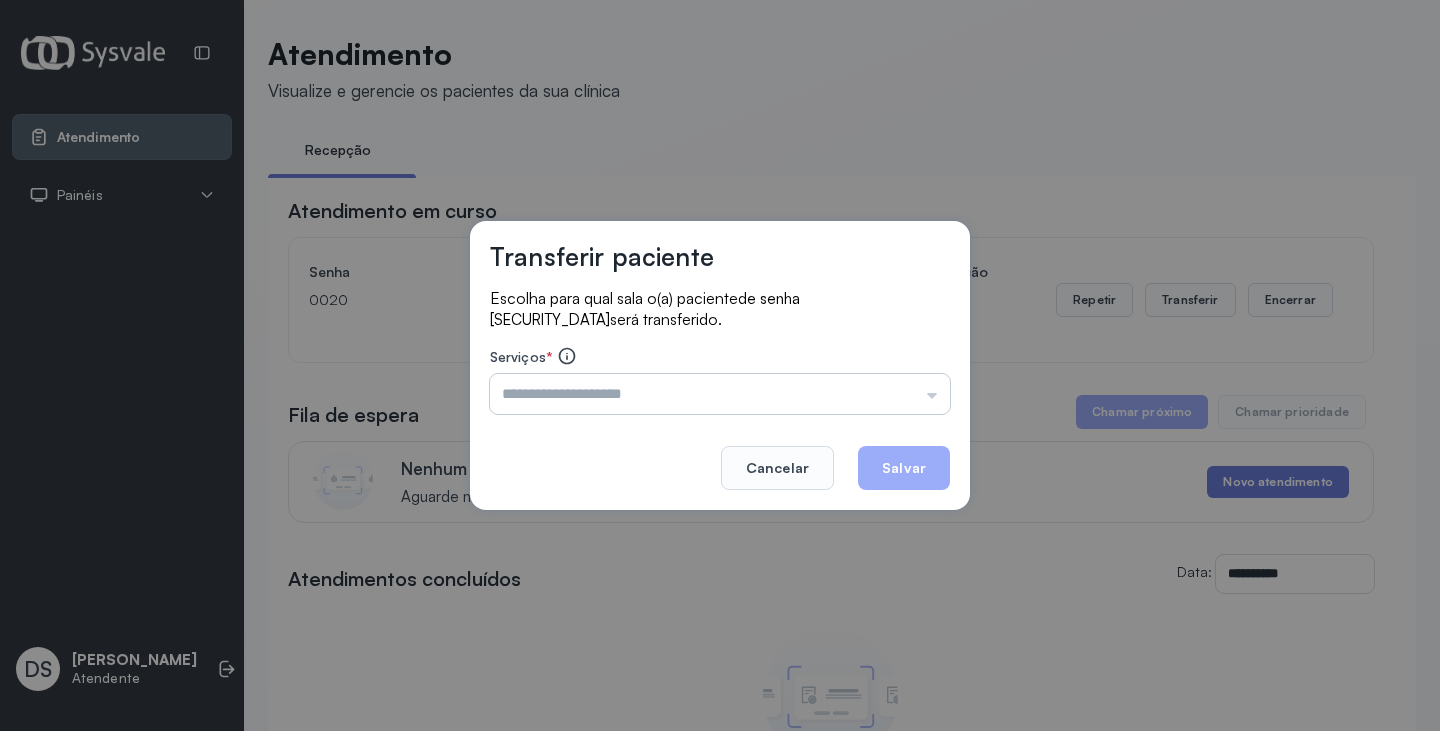 click at bounding box center (720, 394) 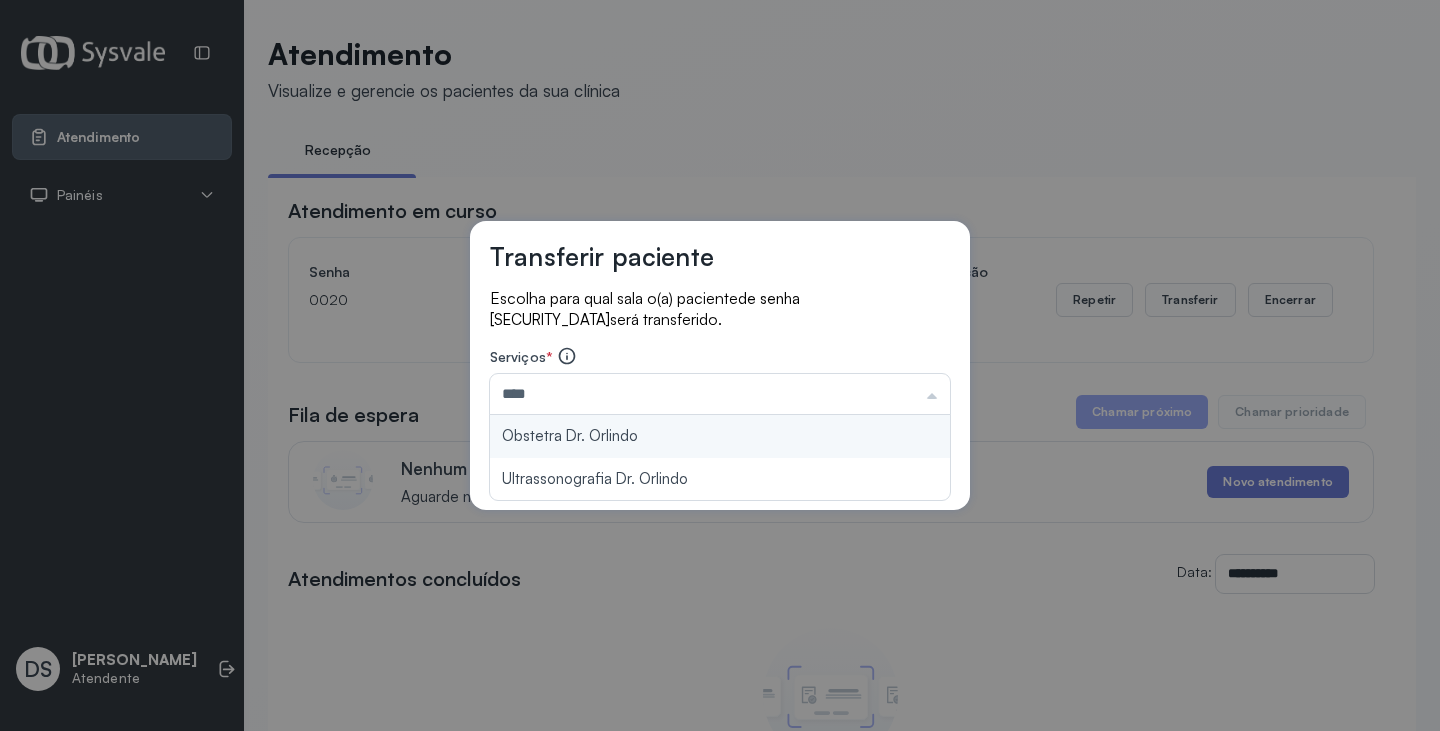 type on "**********" 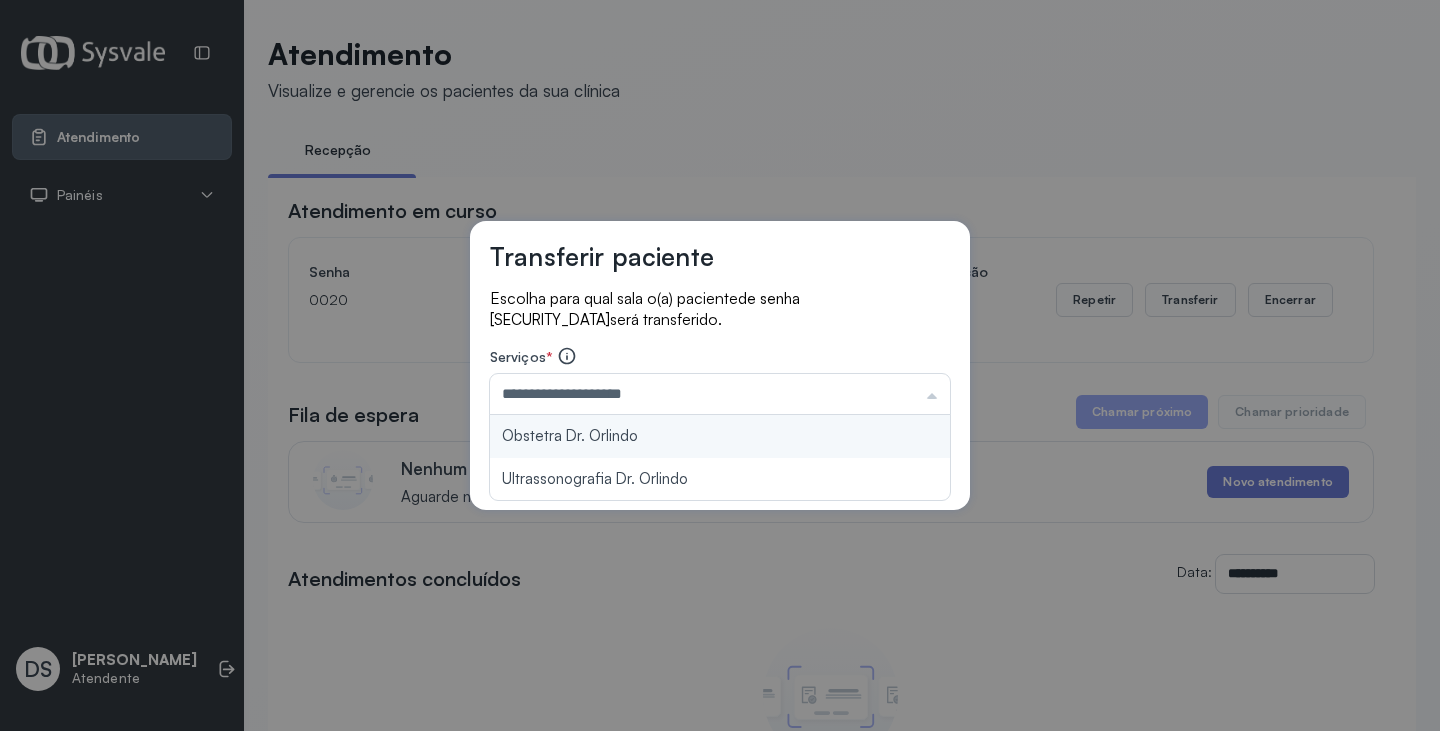 click on "**********" at bounding box center [720, 365] 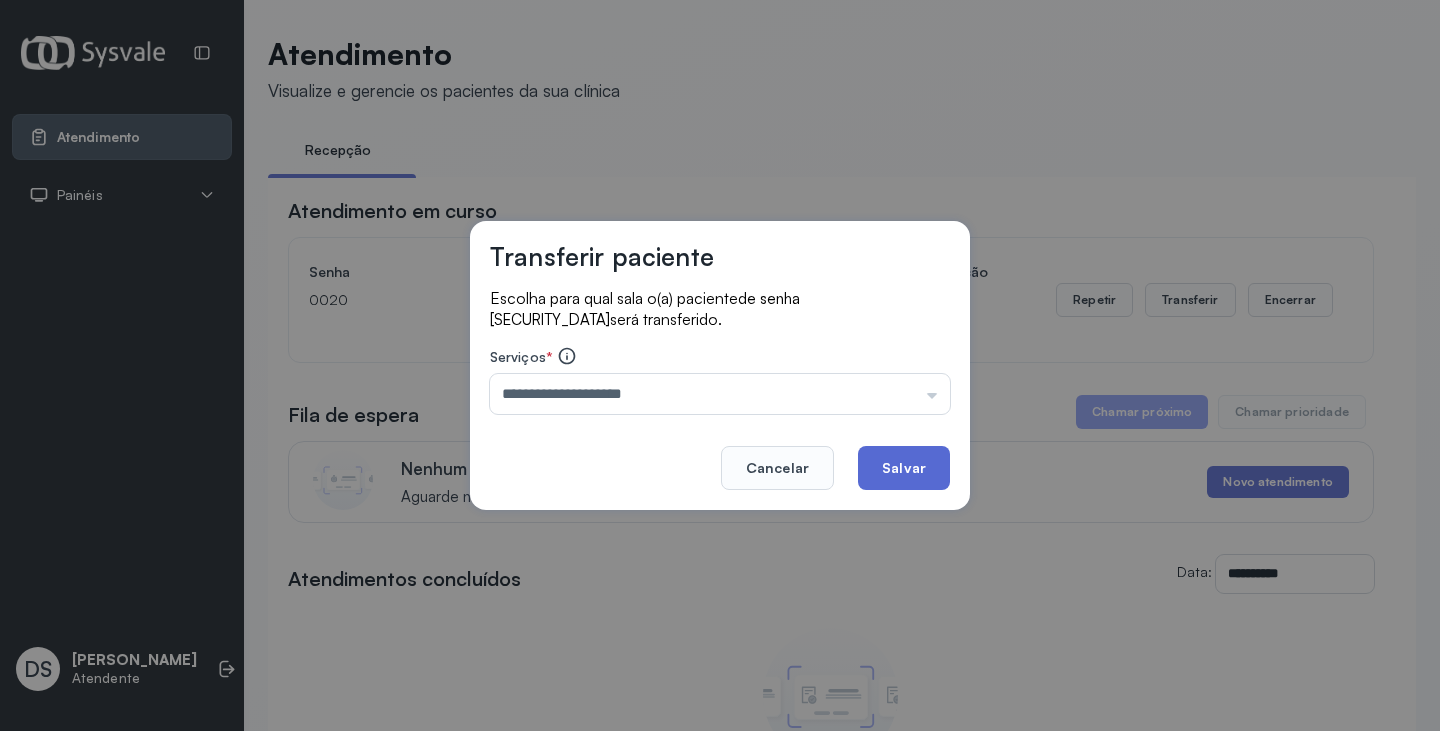 click on "Salvar" 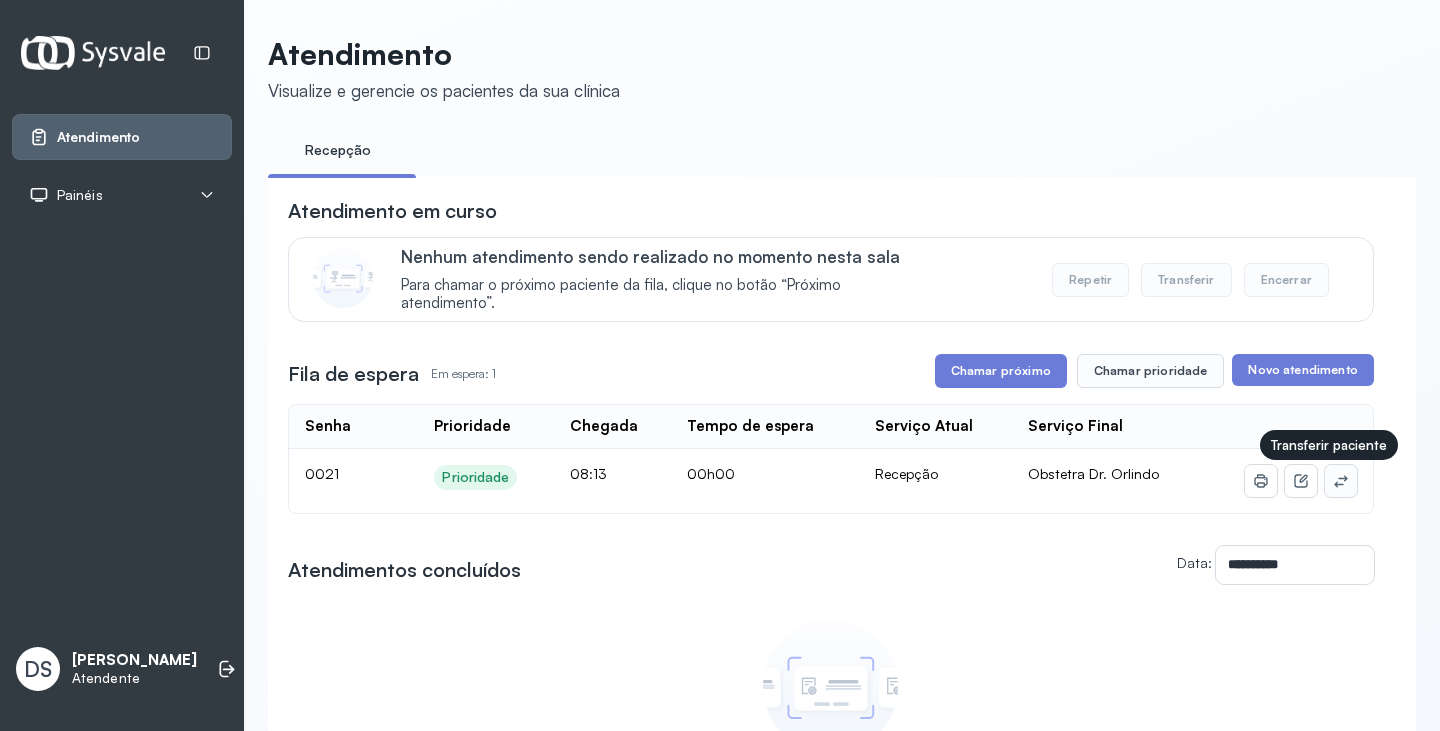 click 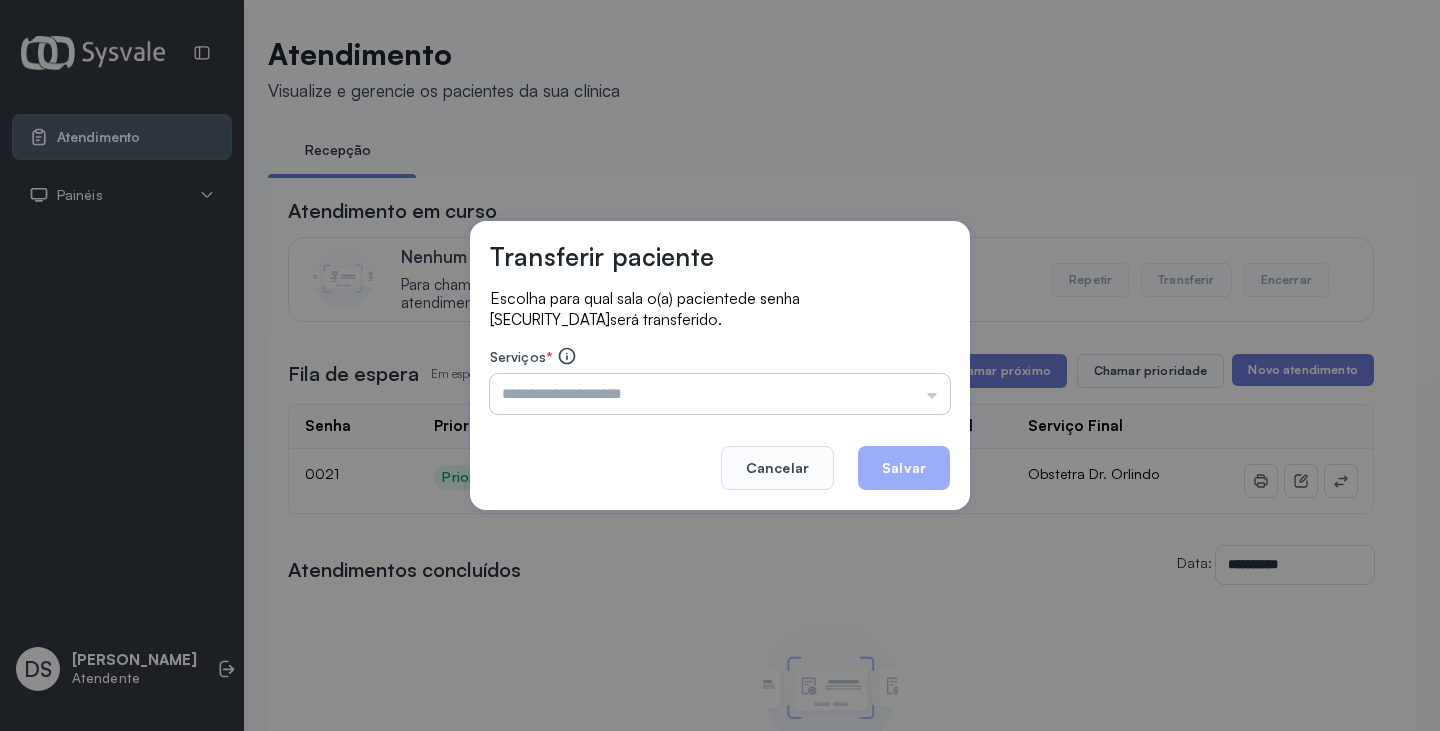 click at bounding box center (720, 394) 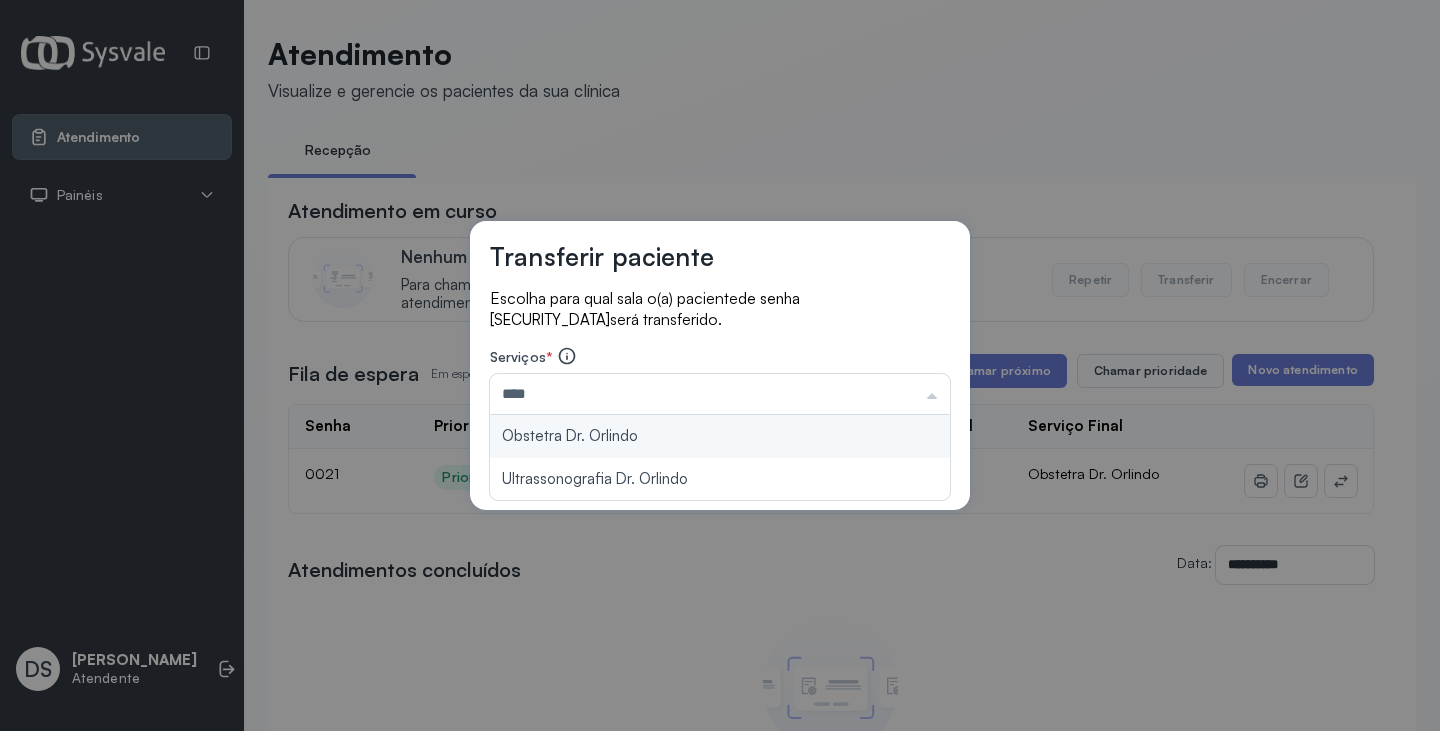 type on "**********" 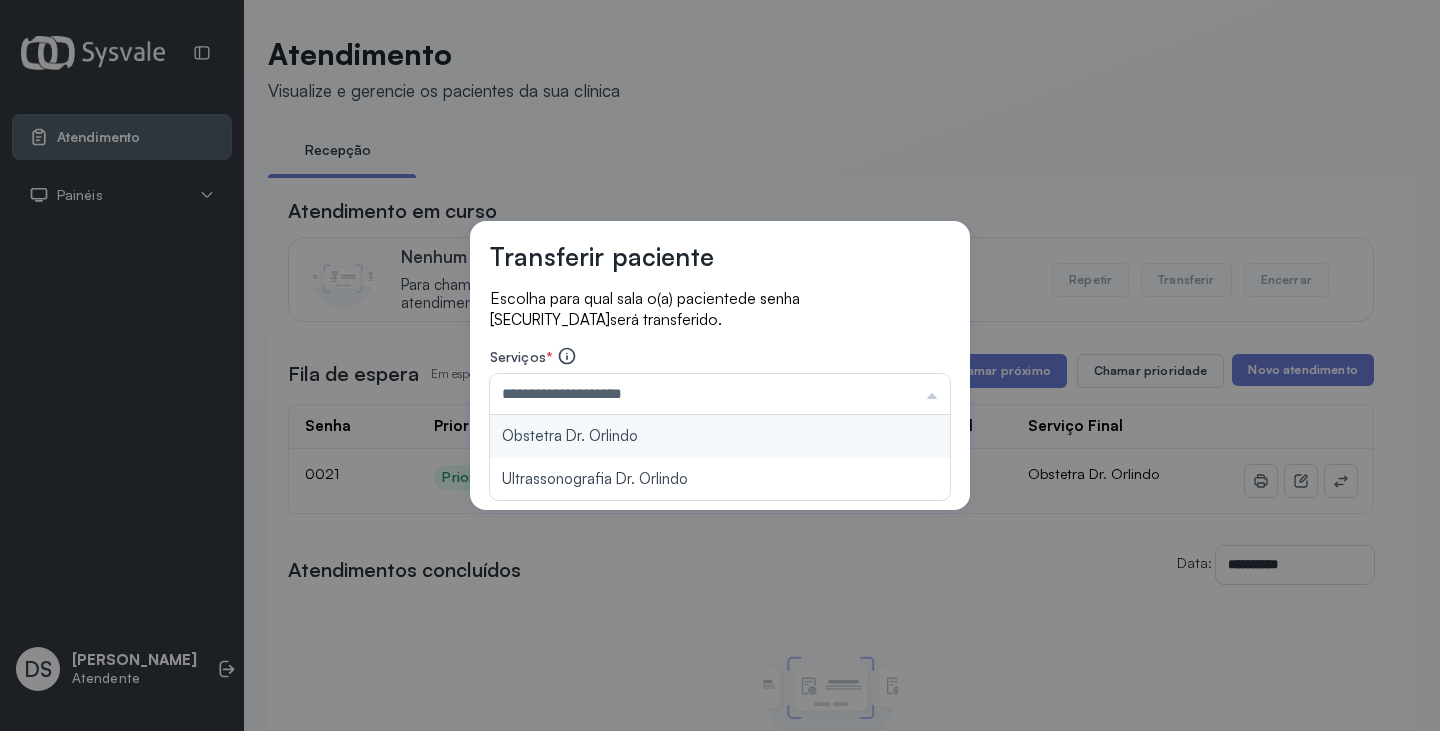 click on "**********" at bounding box center [720, 365] 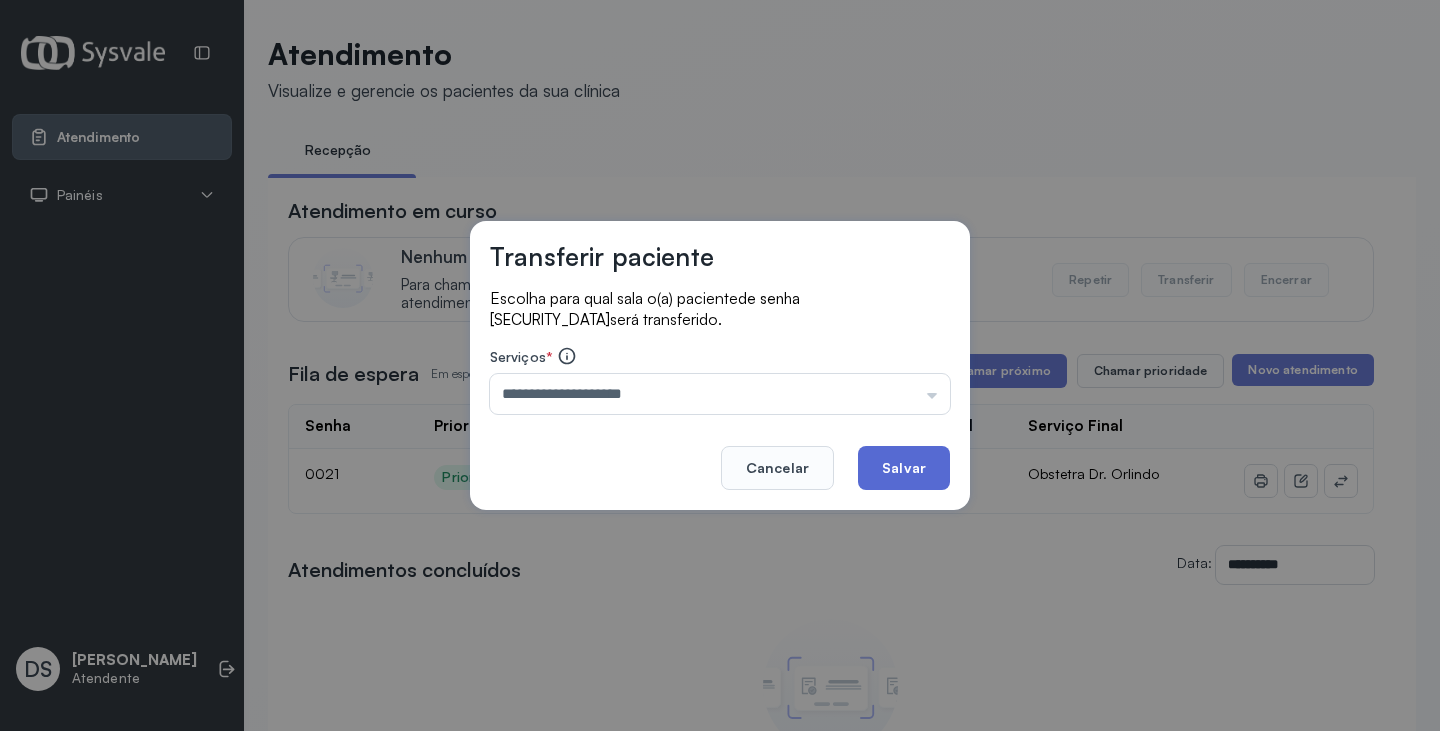 click on "Salvar" 